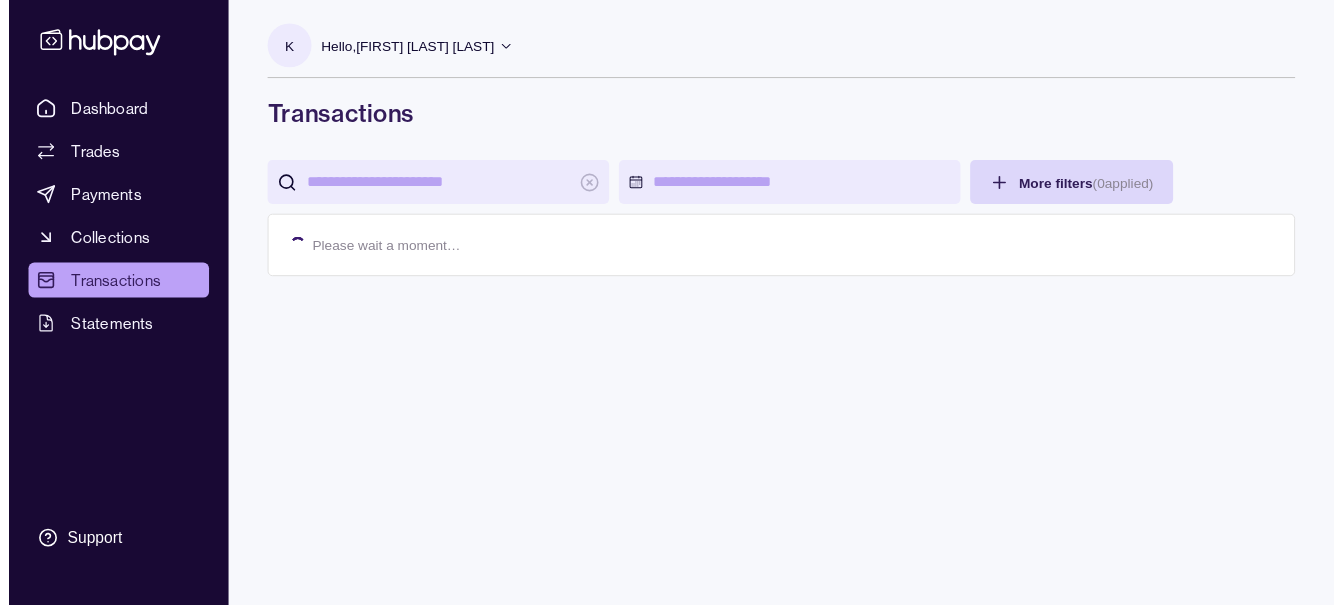scroll, scrollTop: 0, scrollLeft: 0, axis: both 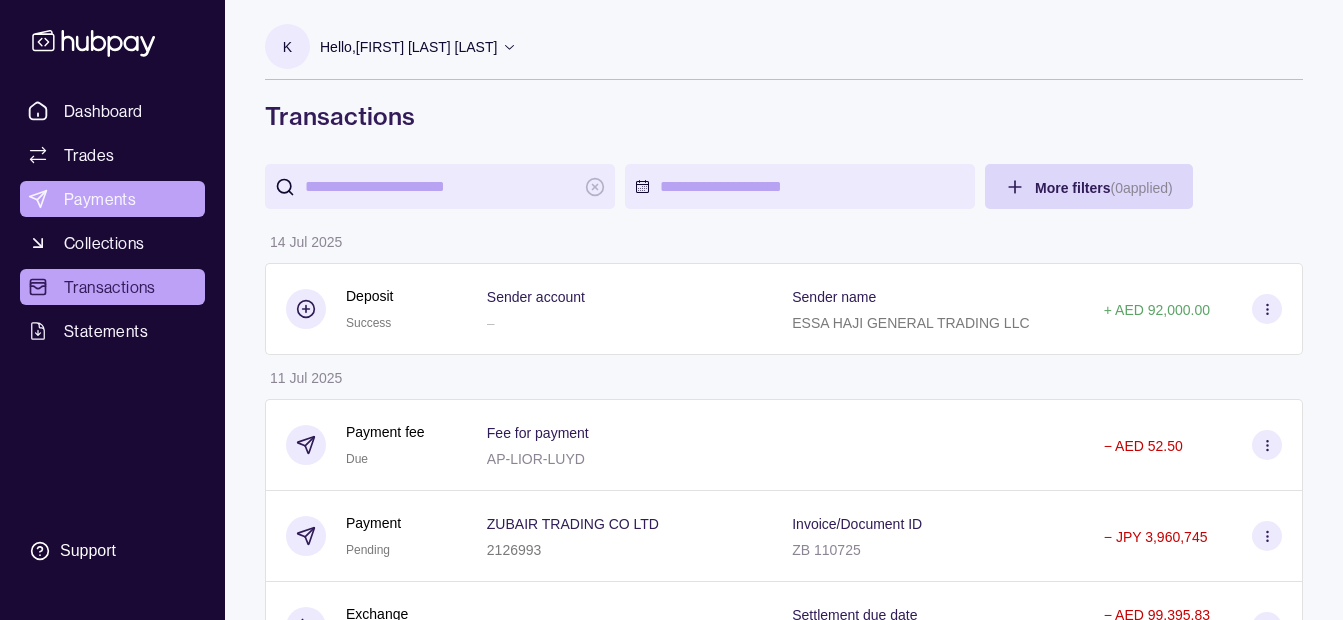 click on "Payments" at bounding box center (112, 199) 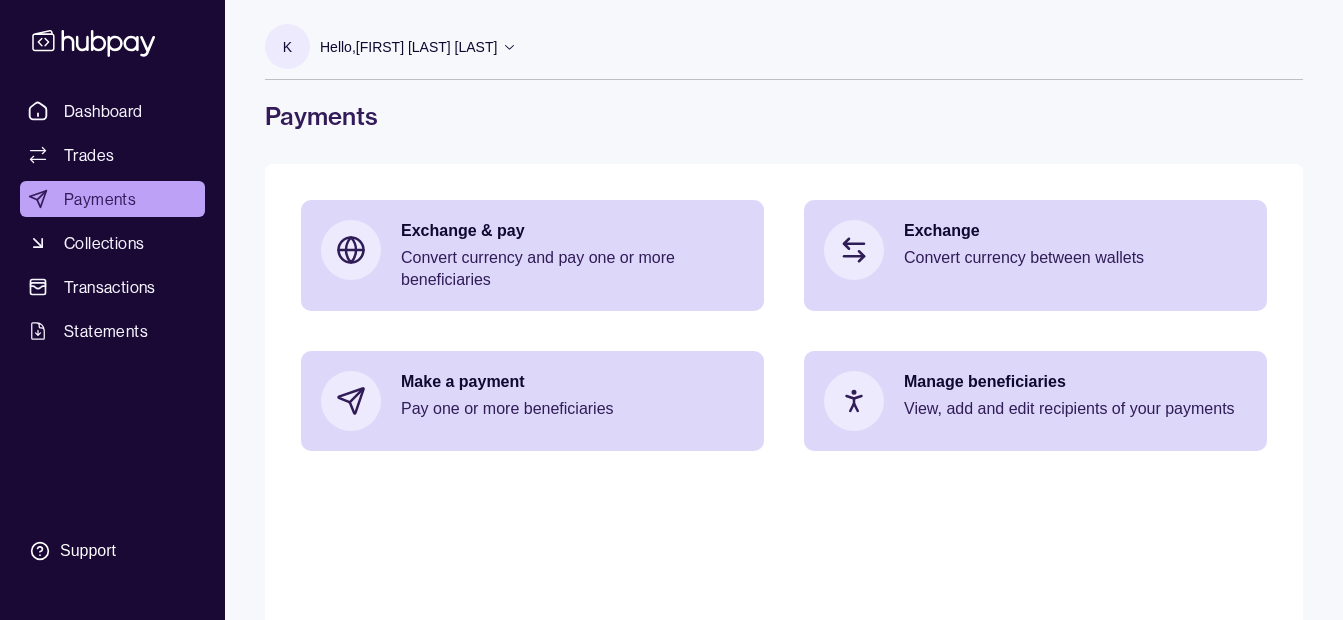 click on "Hello,  [FIRST] [LAST] [LAST]" at bounding box center [408, 47] 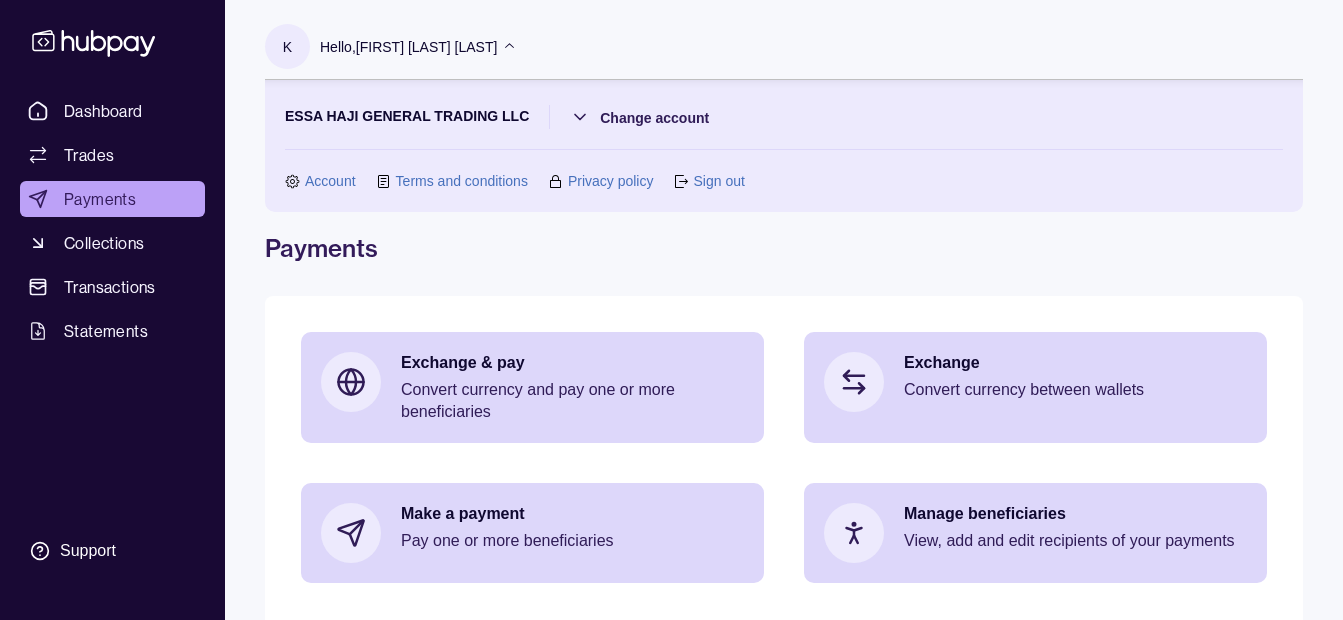 click on "Hello,  [FIRST] [LAST] [LAST]" at bounding box center [408, 47] 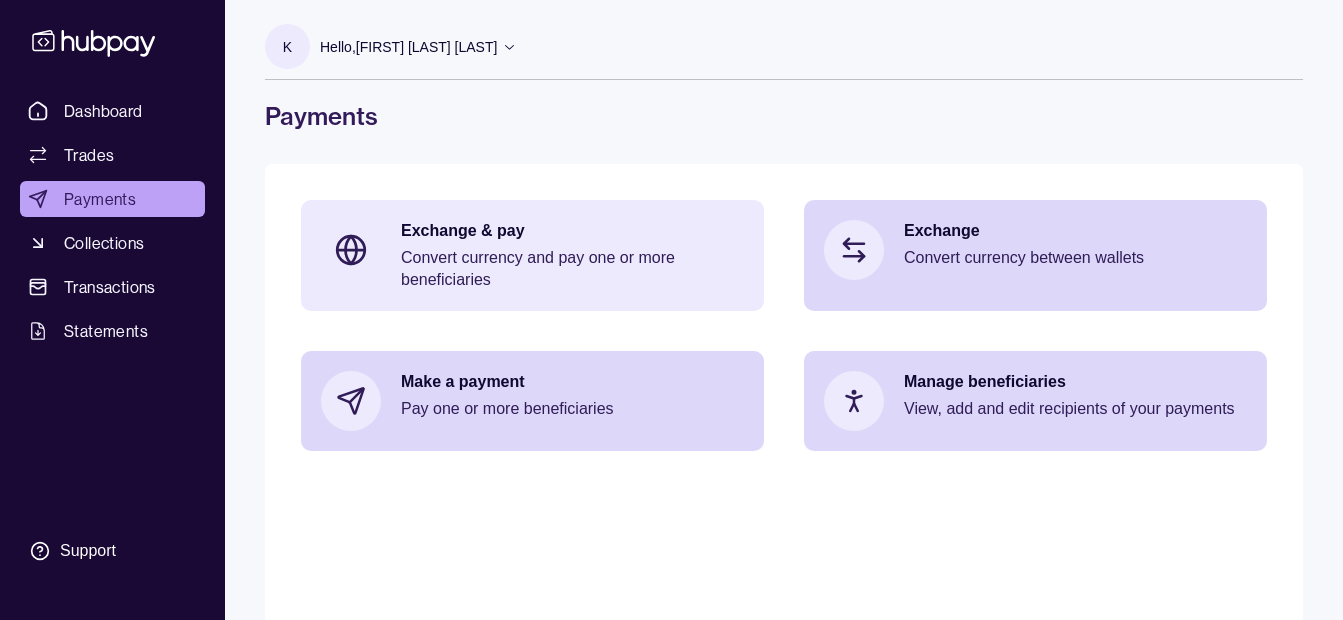 click on "Convert currency and pay one or more beneficiaries" at bounding box center [572, 269] 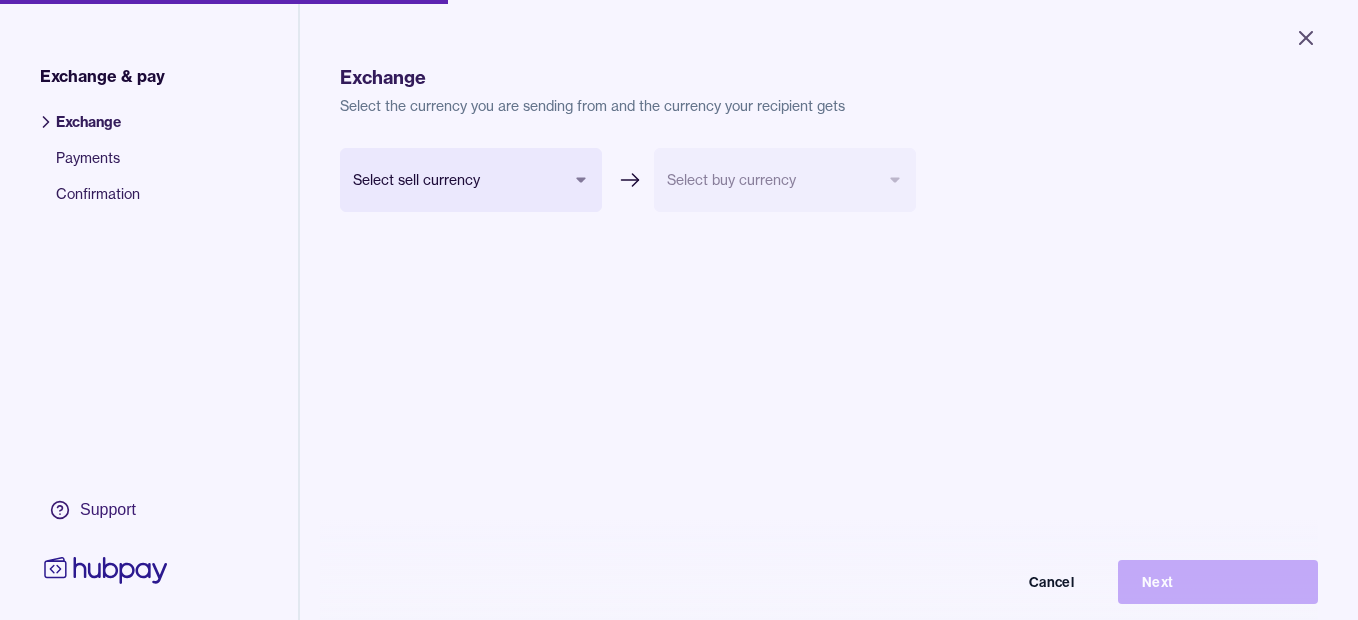 click on "Close Exchange & pay Exchange Payments Confirmation Support Exchange Select the currency you are sending from and the currency your recipient gets Select sell currency *** *** *** *** *** *** *** Select buy currency Cancel Next Exchange & pay | Hubpay" at bounding box center [679, 310] 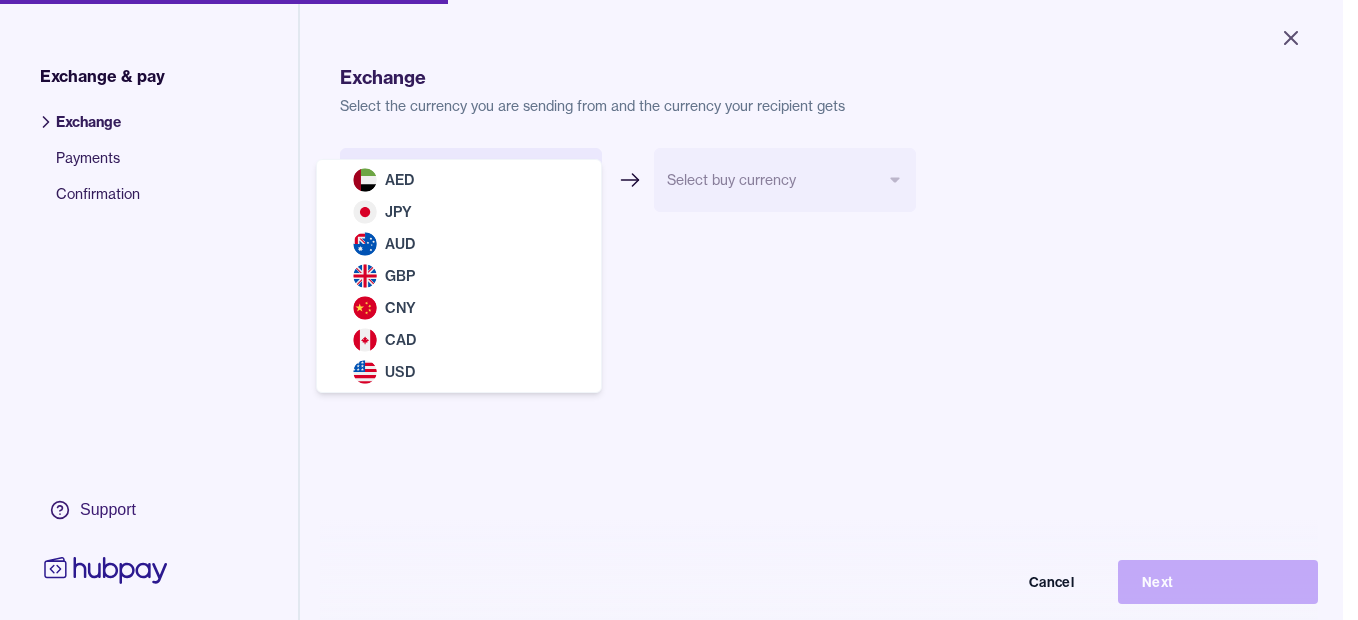 select on "***" 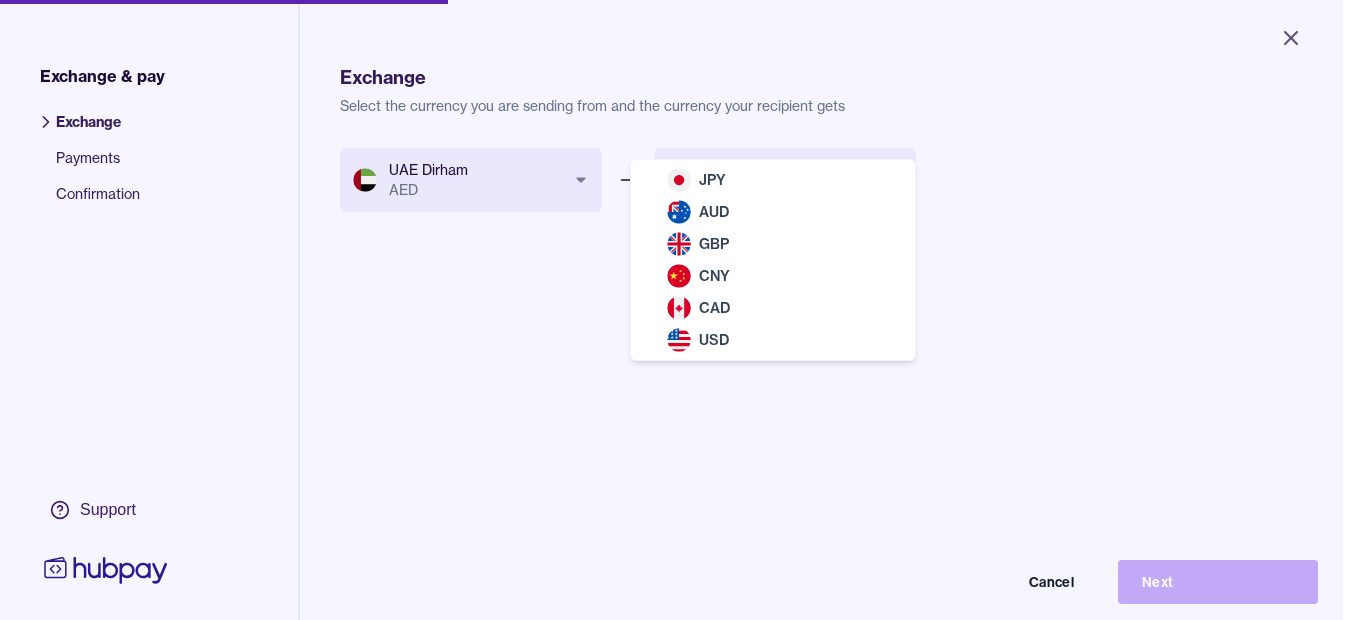 click on "Close Exchange & pay Exchange Payments Confirmation Support Exchange Select the currency you are sending from and the currency your recipient gets UAE Dirham AED *** *** *** *** *** *** *** Select buy currency *** *** *** *** *** *** Cancel Next Exchange & pay | Hubpay JPY AUD GBP CNY CAD USD" at bounding box center [671, 310] 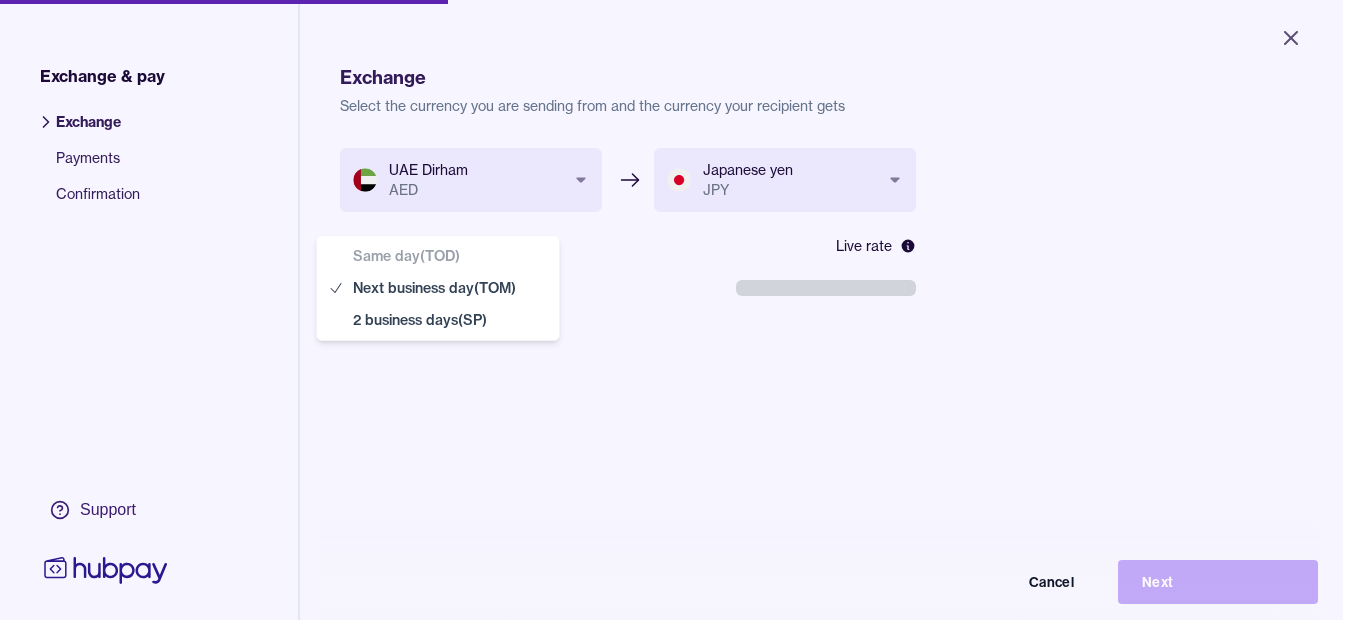 click on "**********" at bounding box center (671, 310) 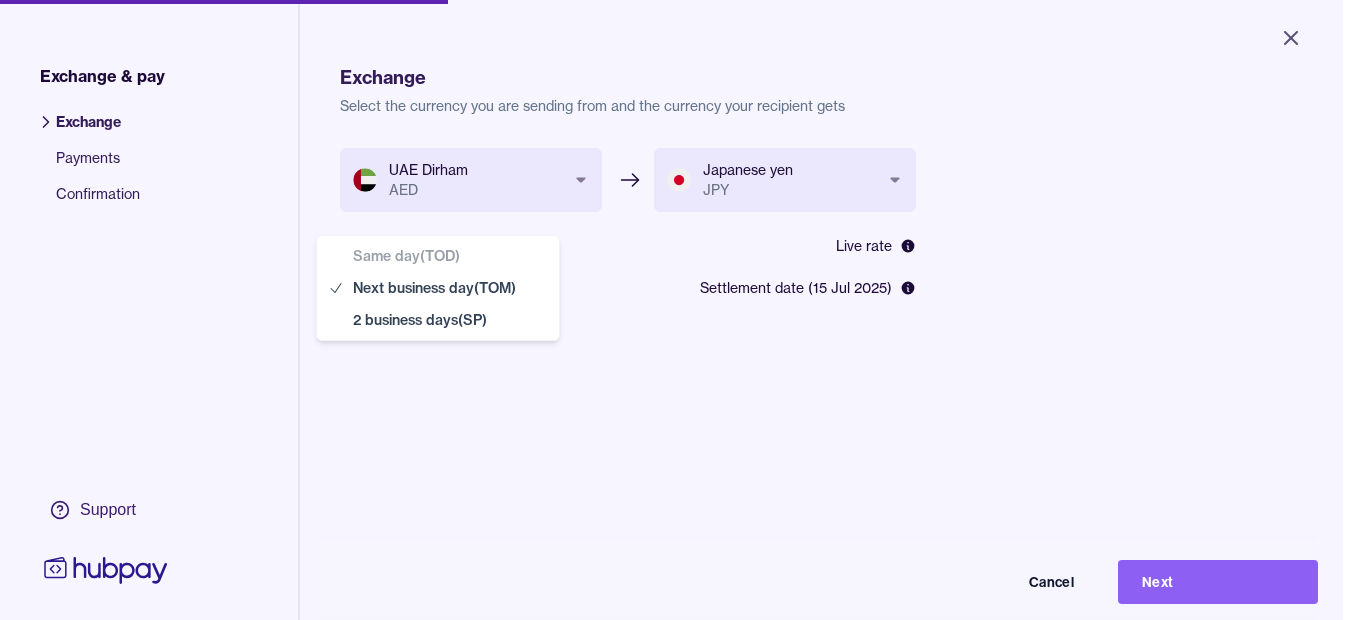 select on "**" 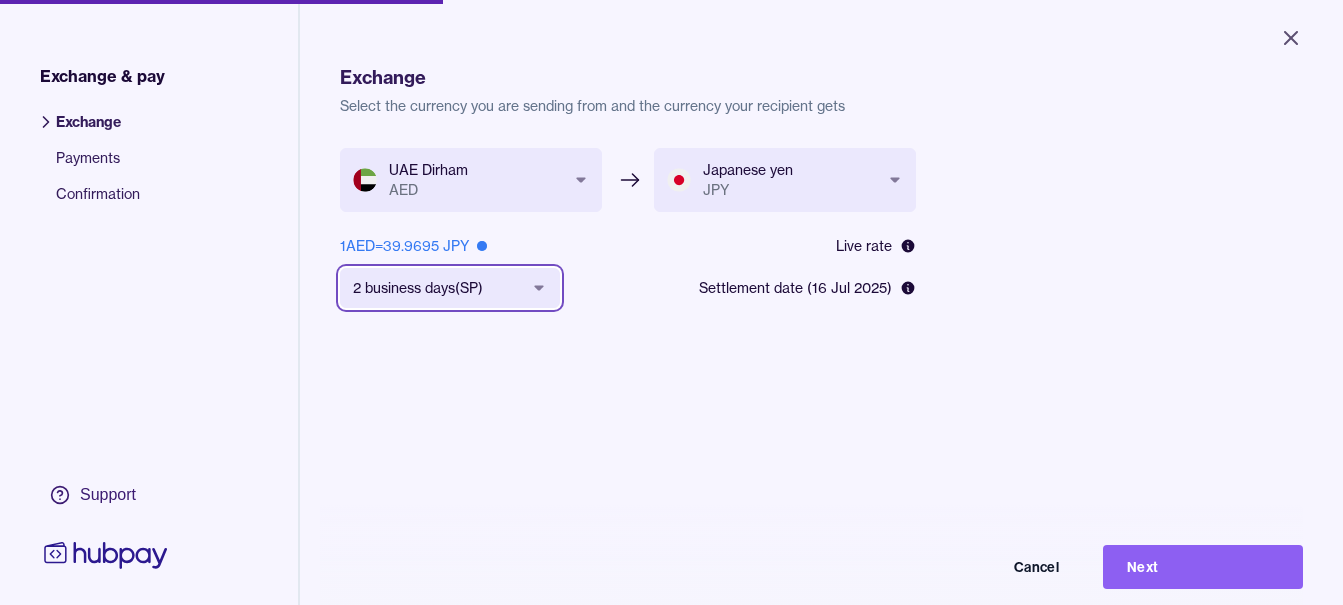 scroll, scrollTop: 268, scrollLeft: 0, axis: vertical 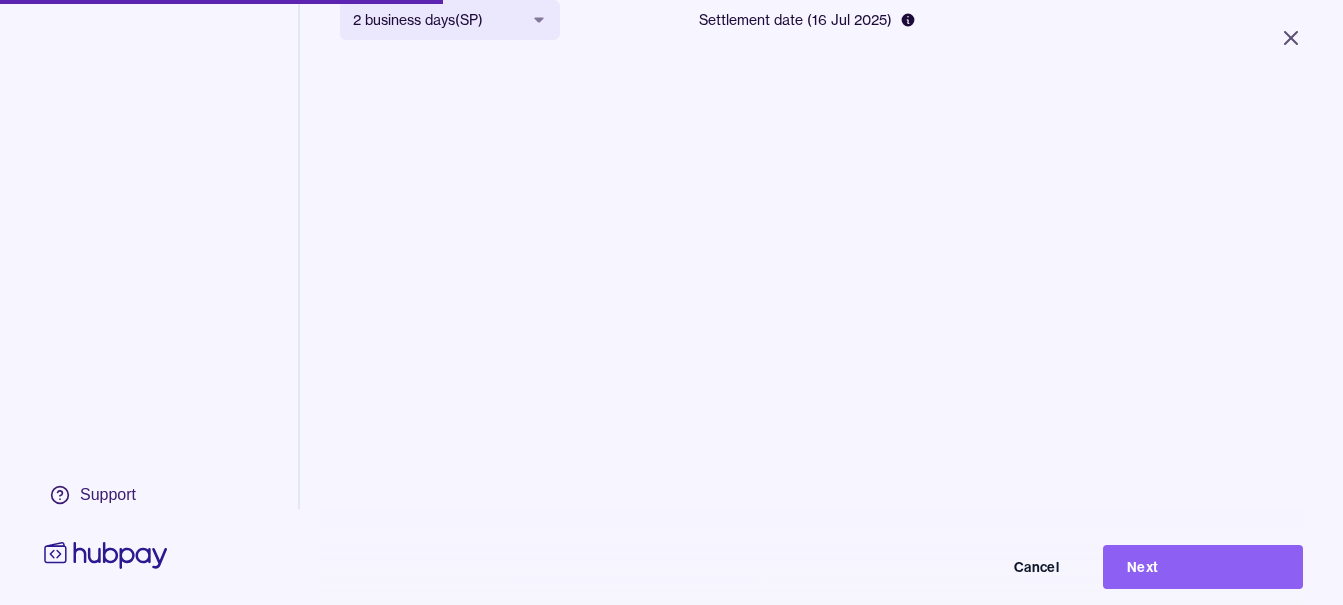 click on "Next" at bounding box center [1203, 567] 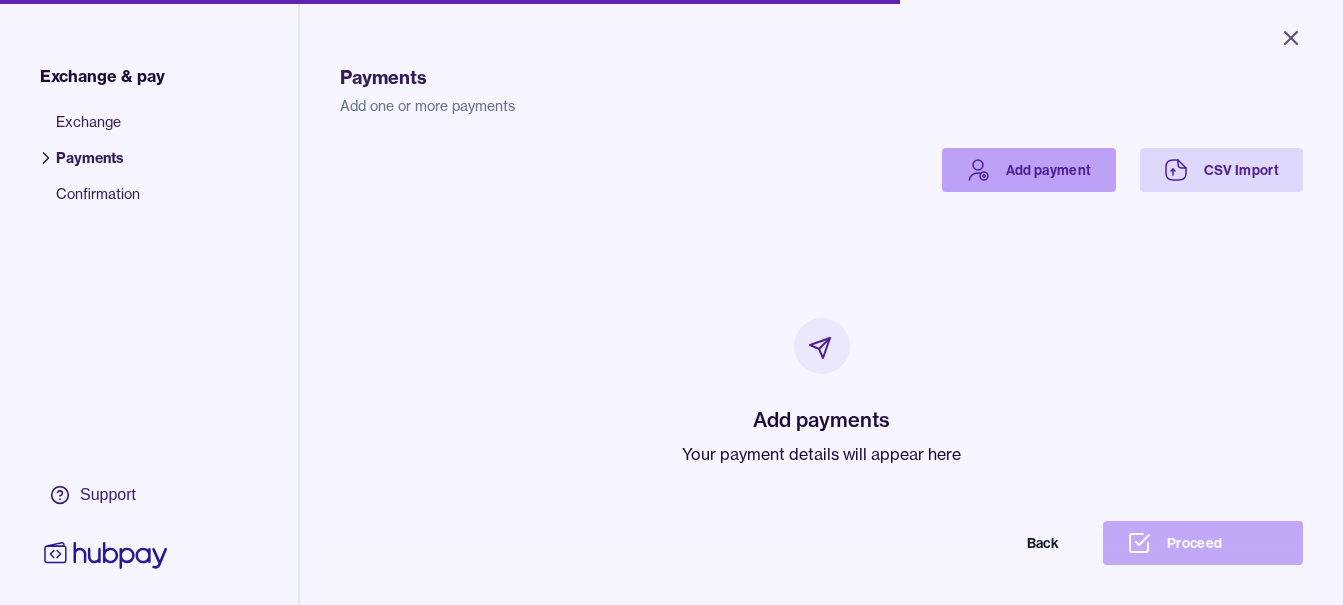 click 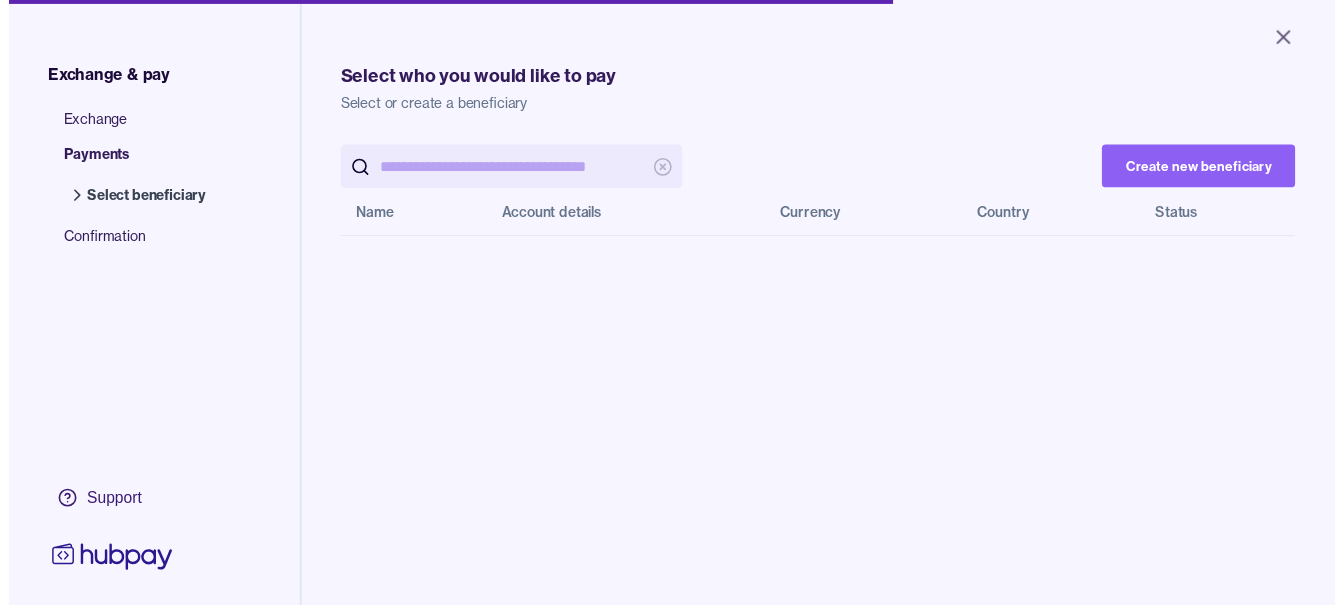 scroll, scrollTop: 0, scrollLeft: 0, axis: both 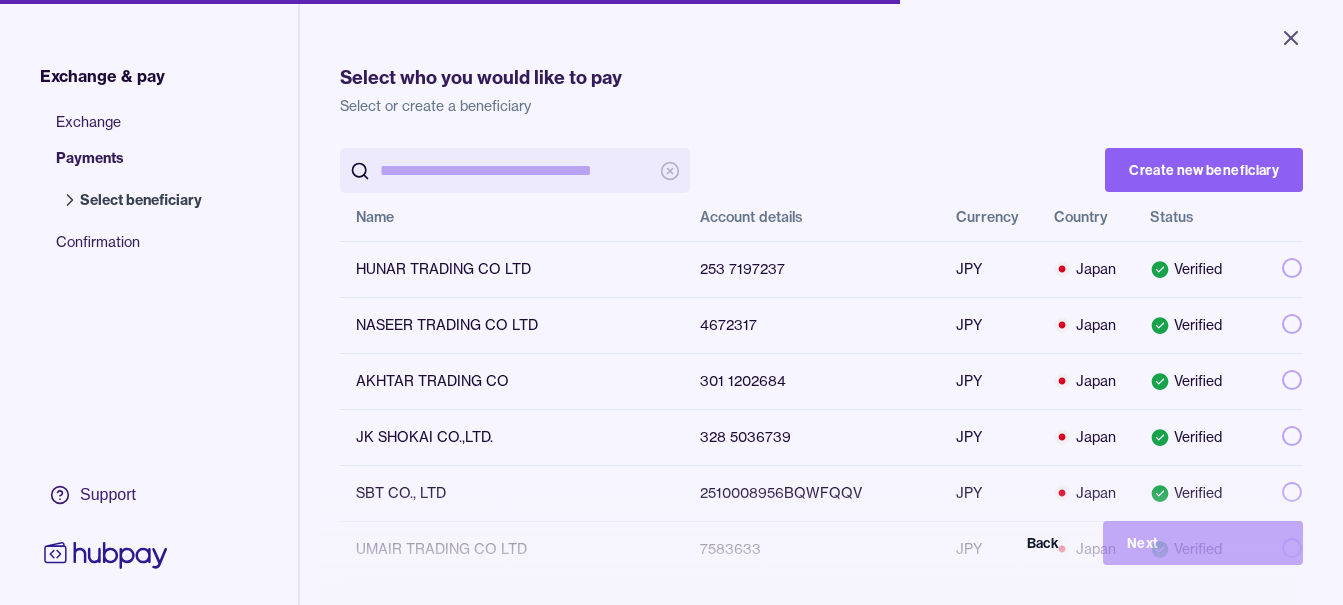 click at bounding box center (515, 170) 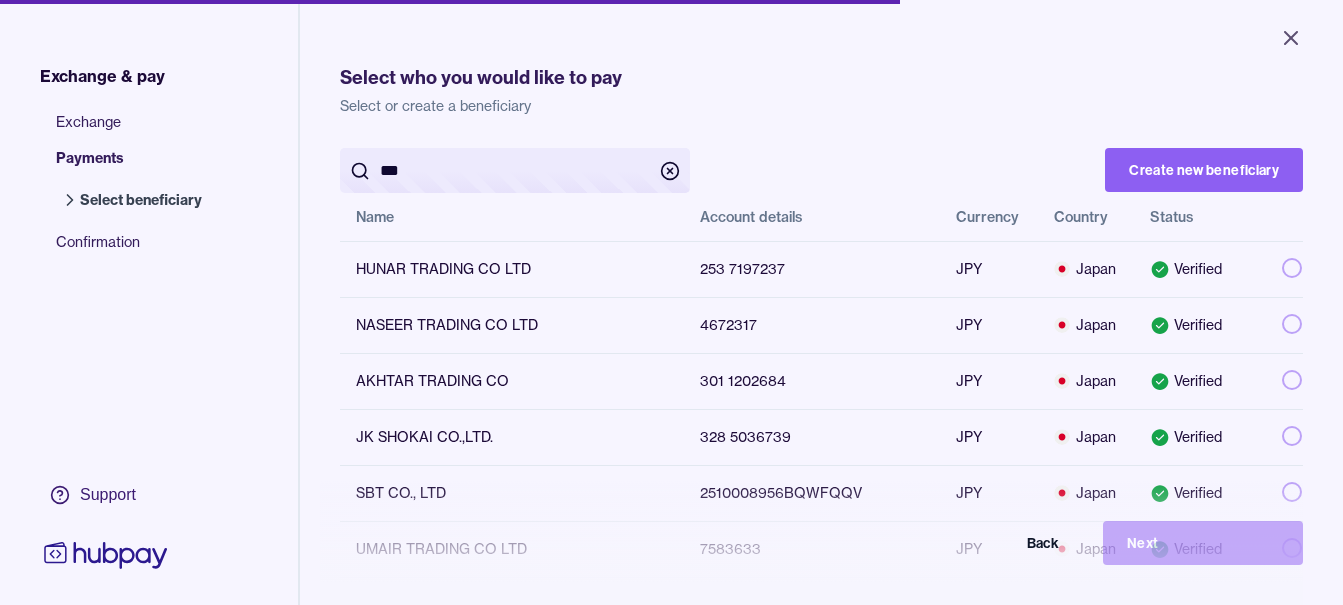 type on "***" 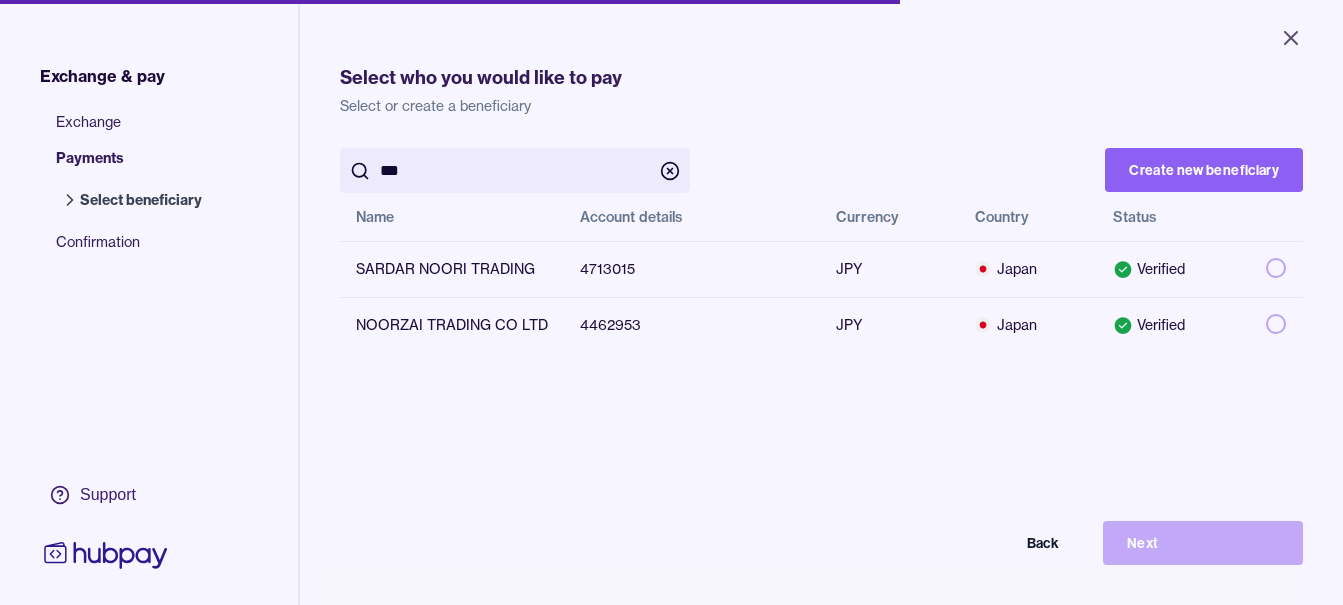 click on "Select who you would like to pay" at bounding box center (821, 78) 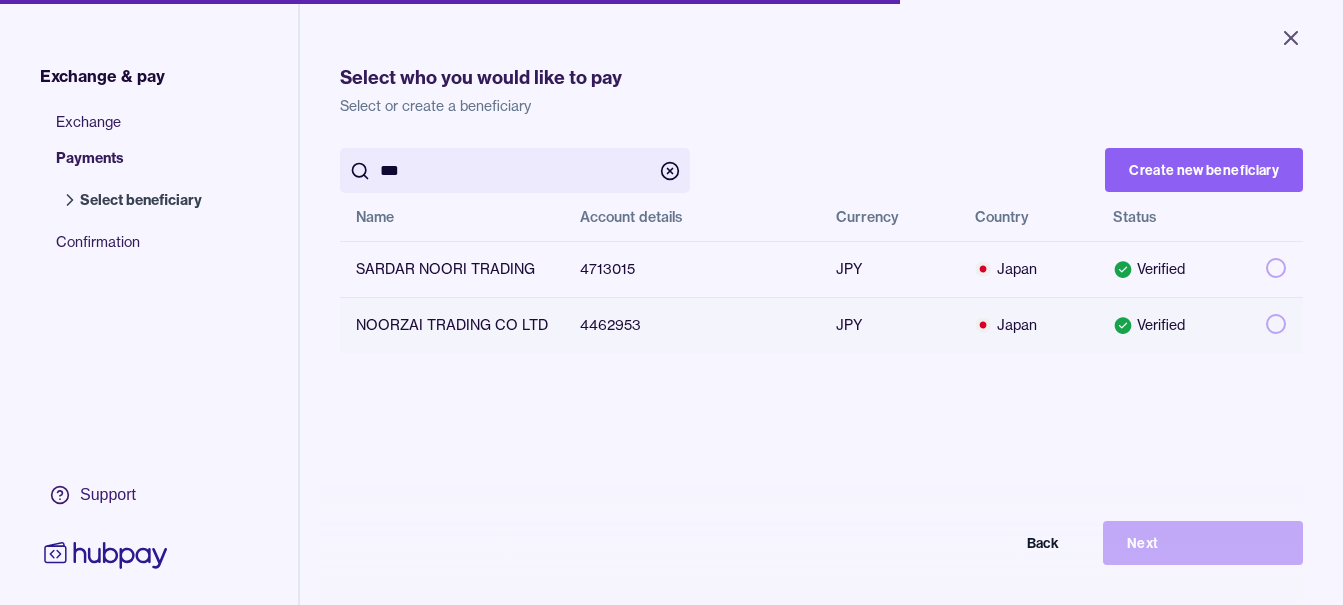 click at bounding box center [1276, 324] 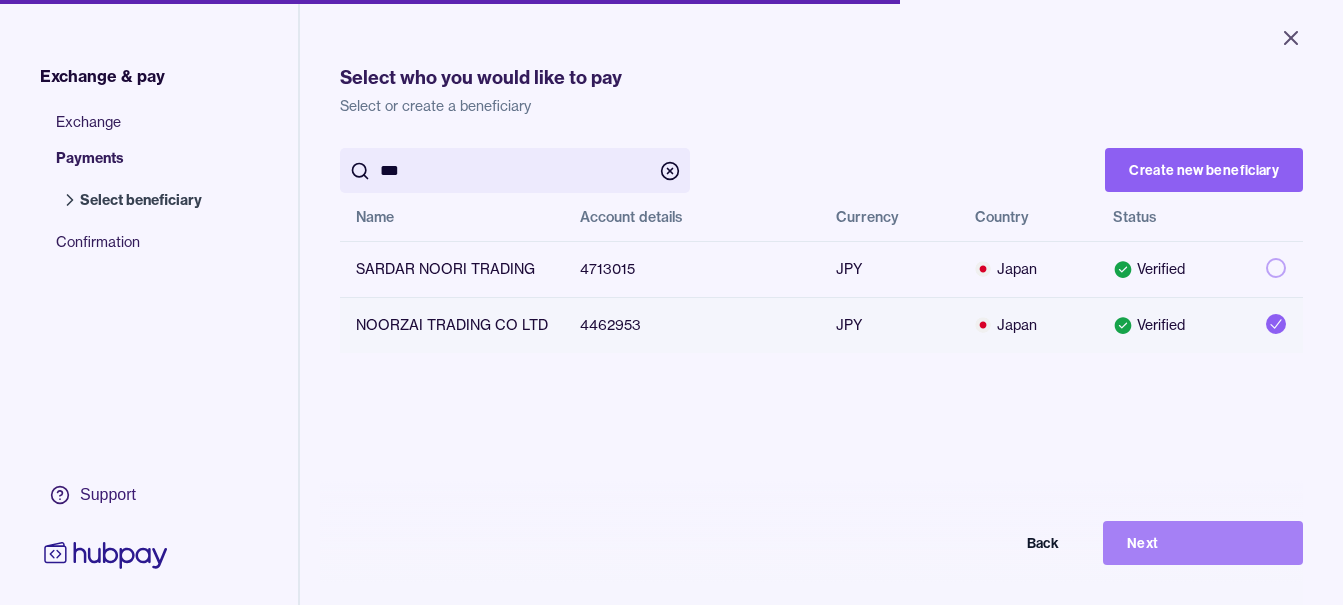 click on "Next" at bounding box center (1203, 543) 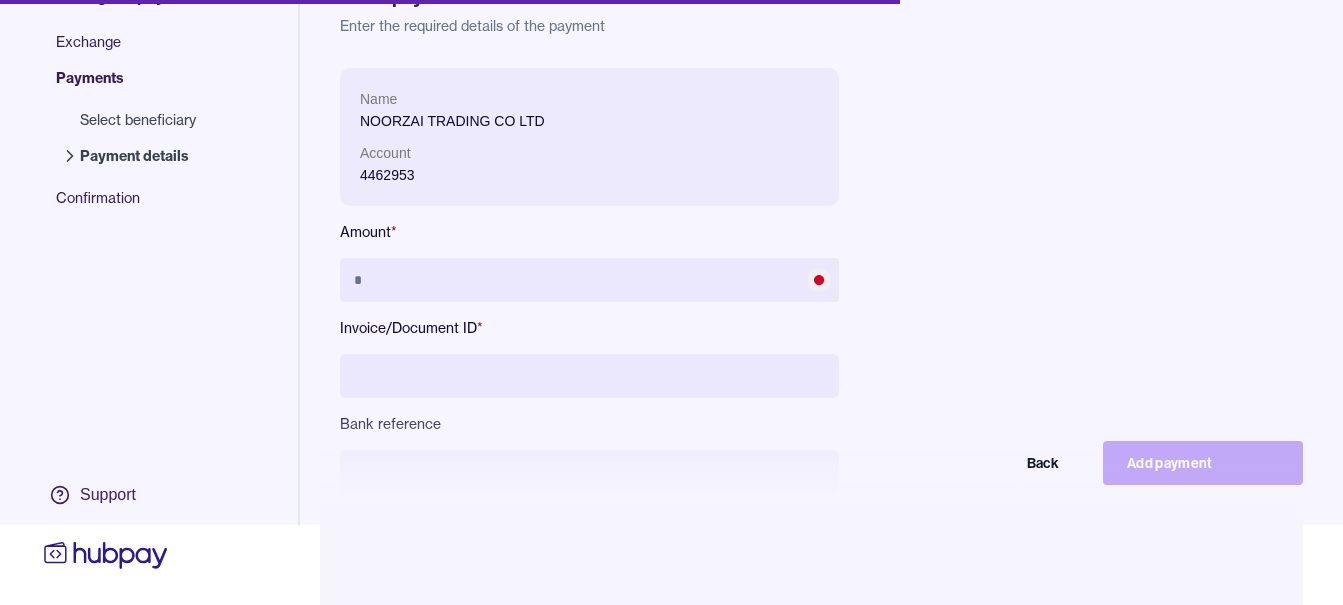 scroll, scrollTop: 95, scrollLeft: 0, axis: vertical 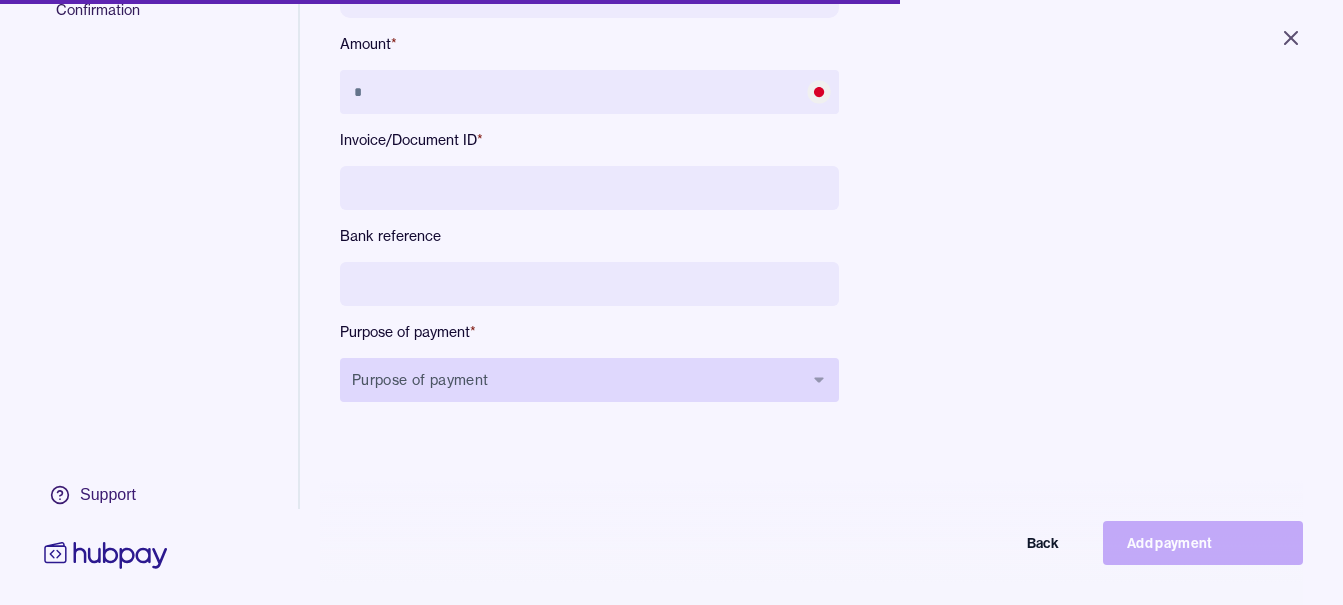 click on "Purpose of payment" at bounding box center [589, 380] 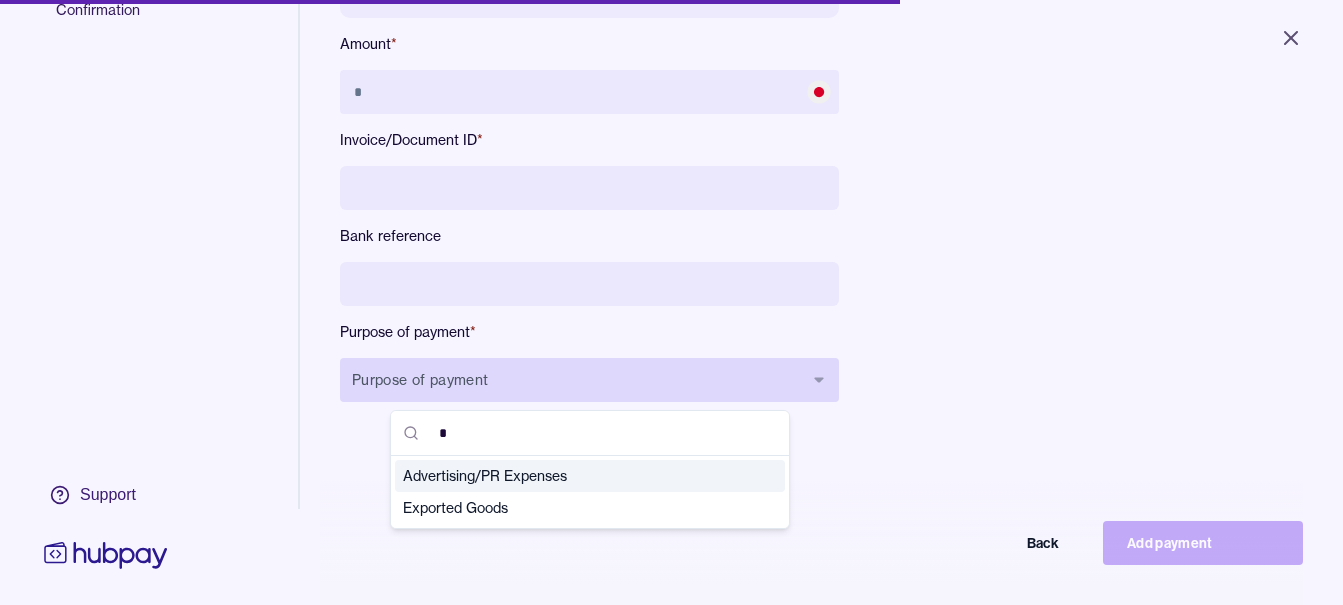 type on "**" 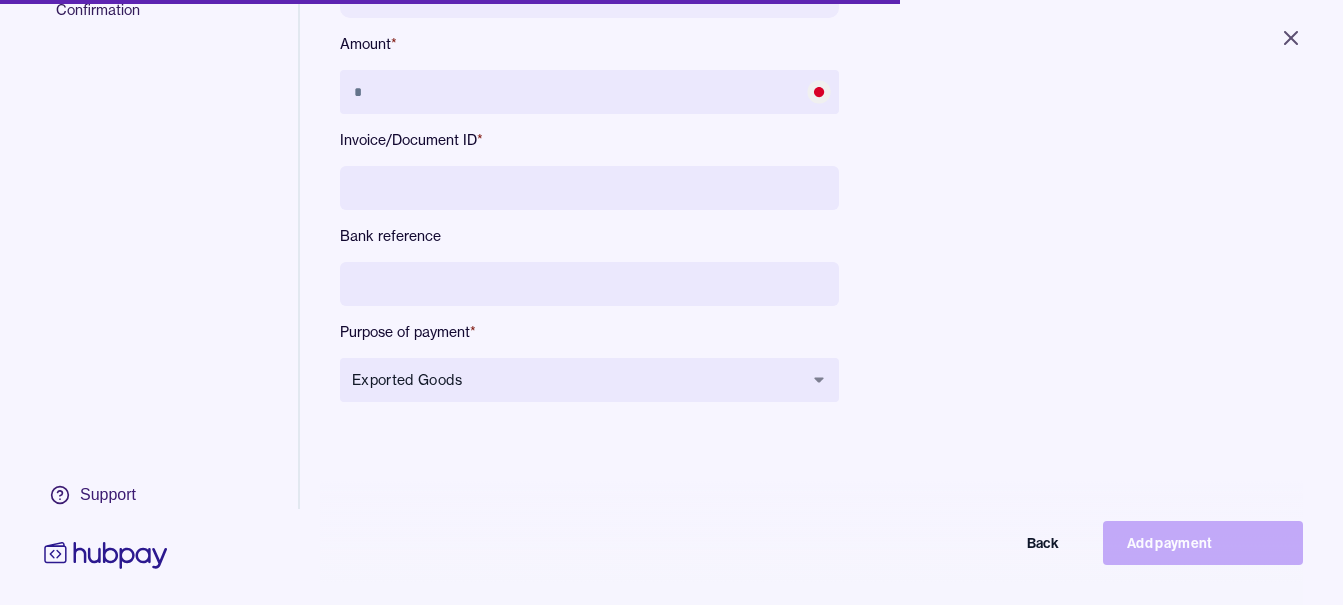 click at bounding box center [589, 284] 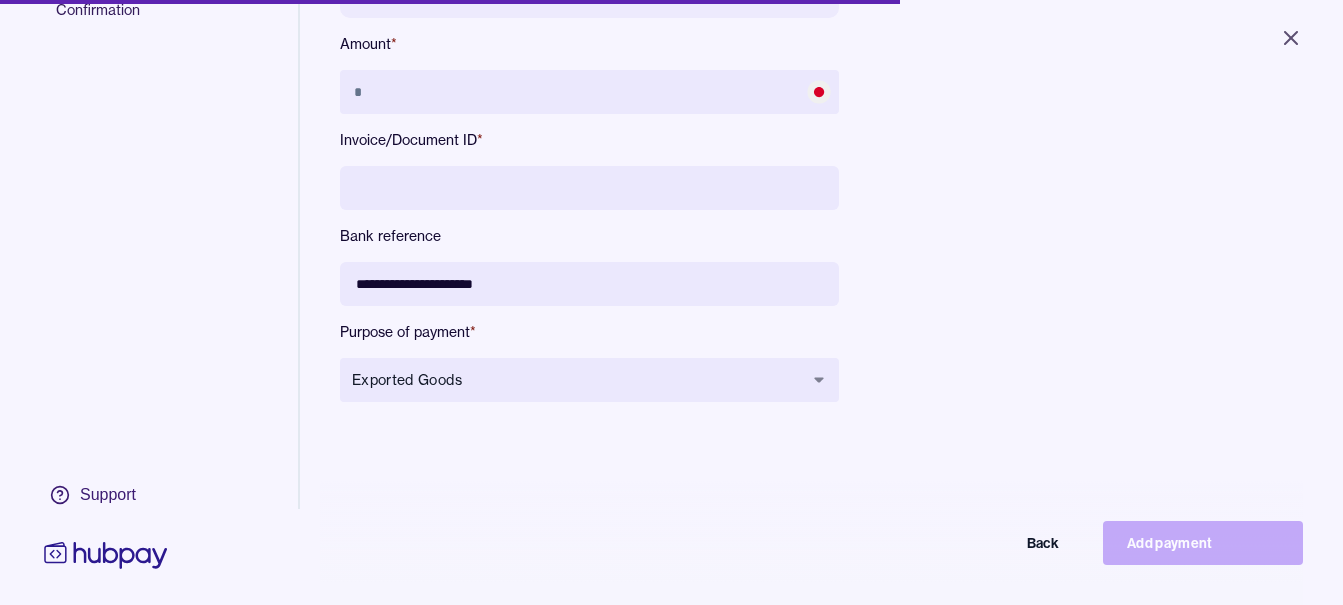 type on "**********" 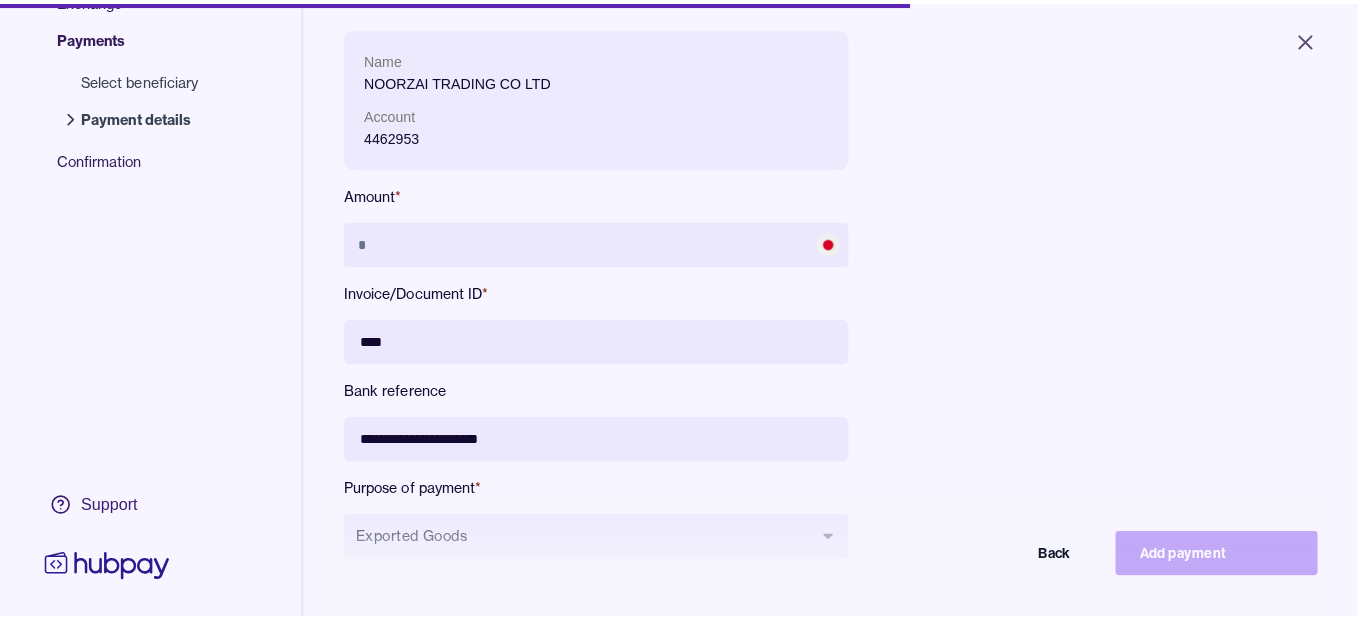 scroll, scrollTop: 168, scrollLeft: 0, axis: vertical 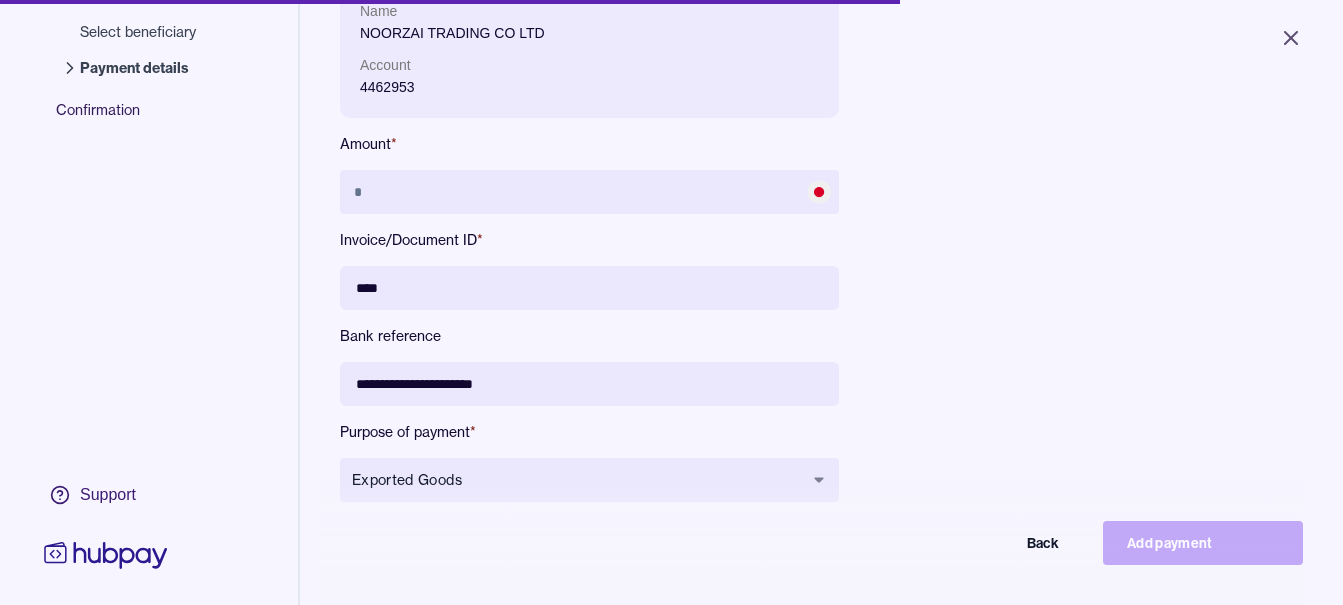 type on "****" 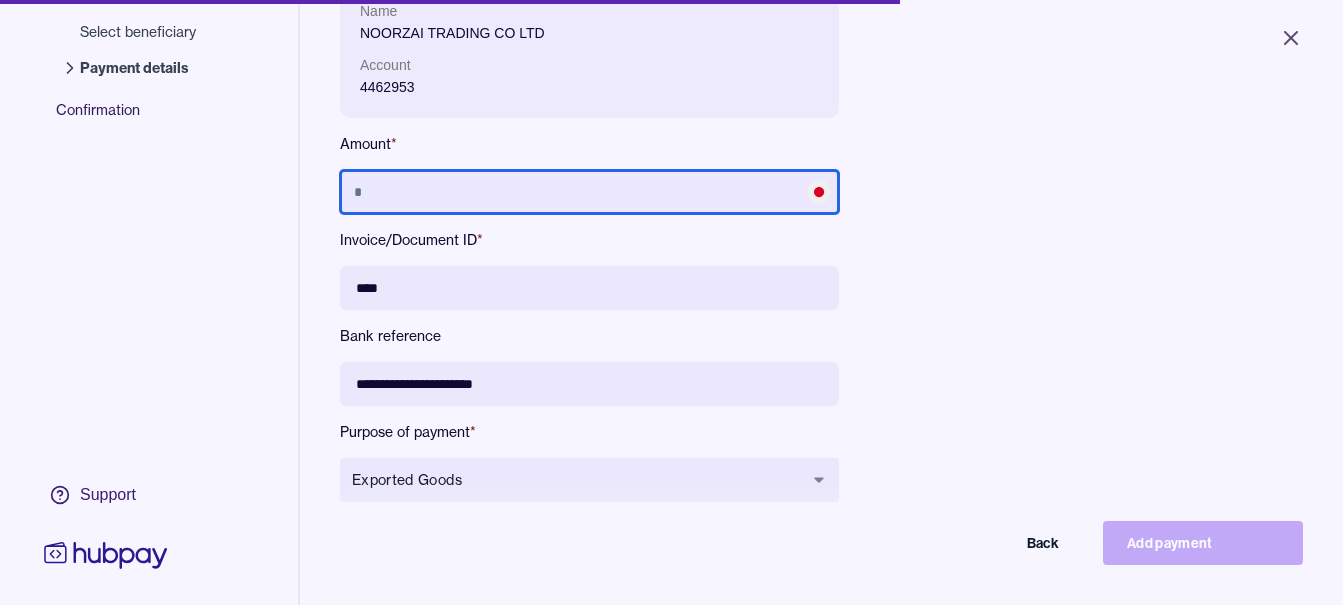 click at bounding box center [589, 192] 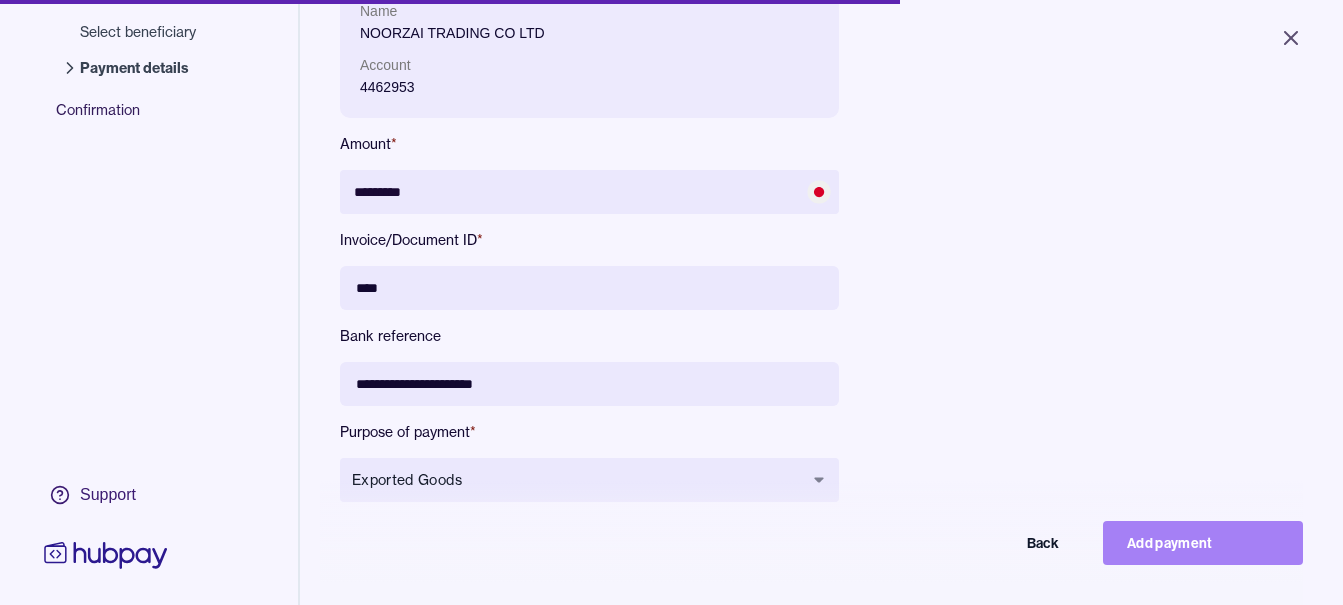 click on "Add payment" at bounding box center [1203, 543] 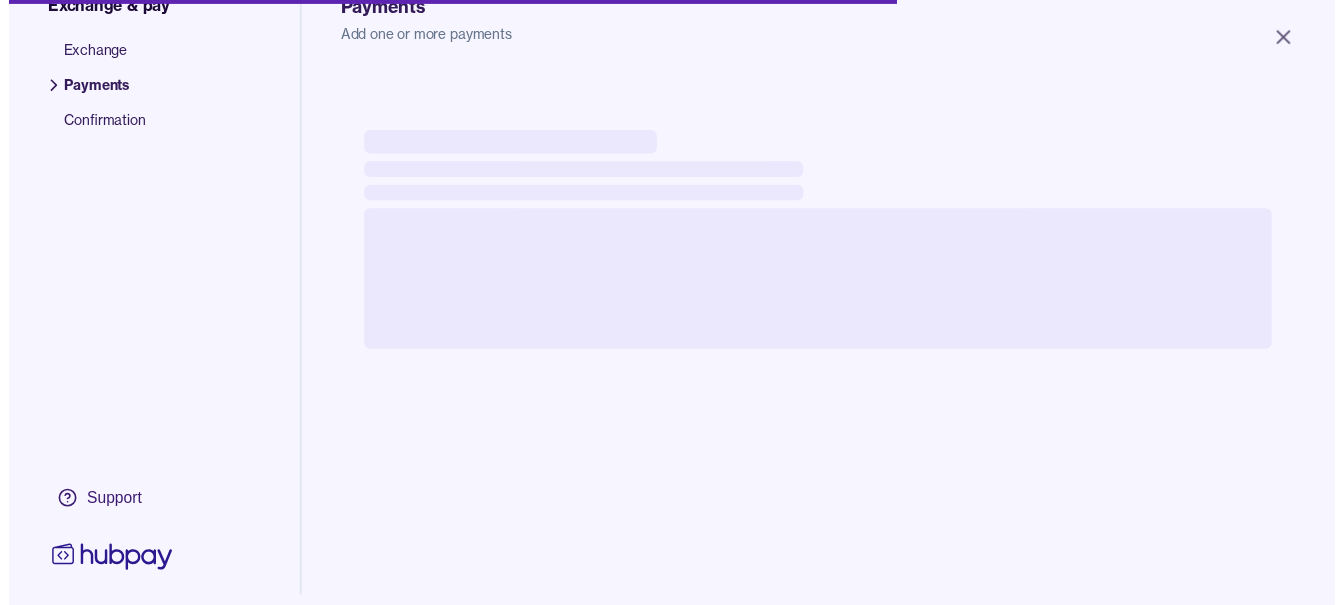 scroll, scrollTop: 156, scrollLeft: 0, axis: vertical 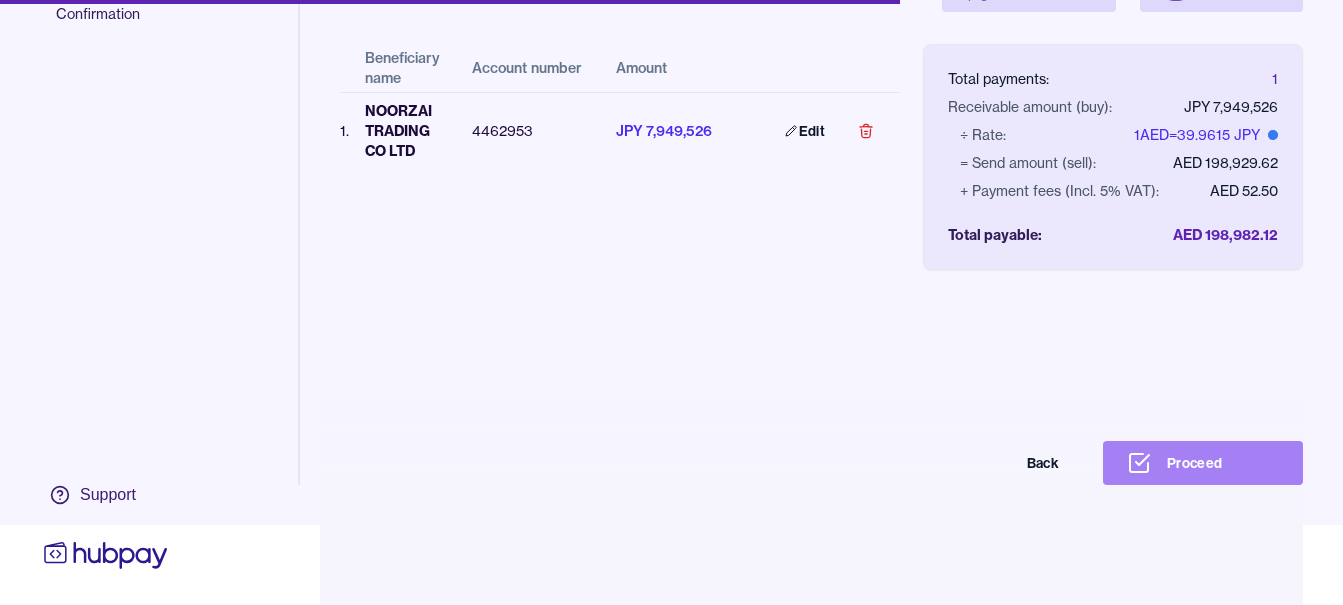 click on "Proceed" at bounding box center [1203, 463] 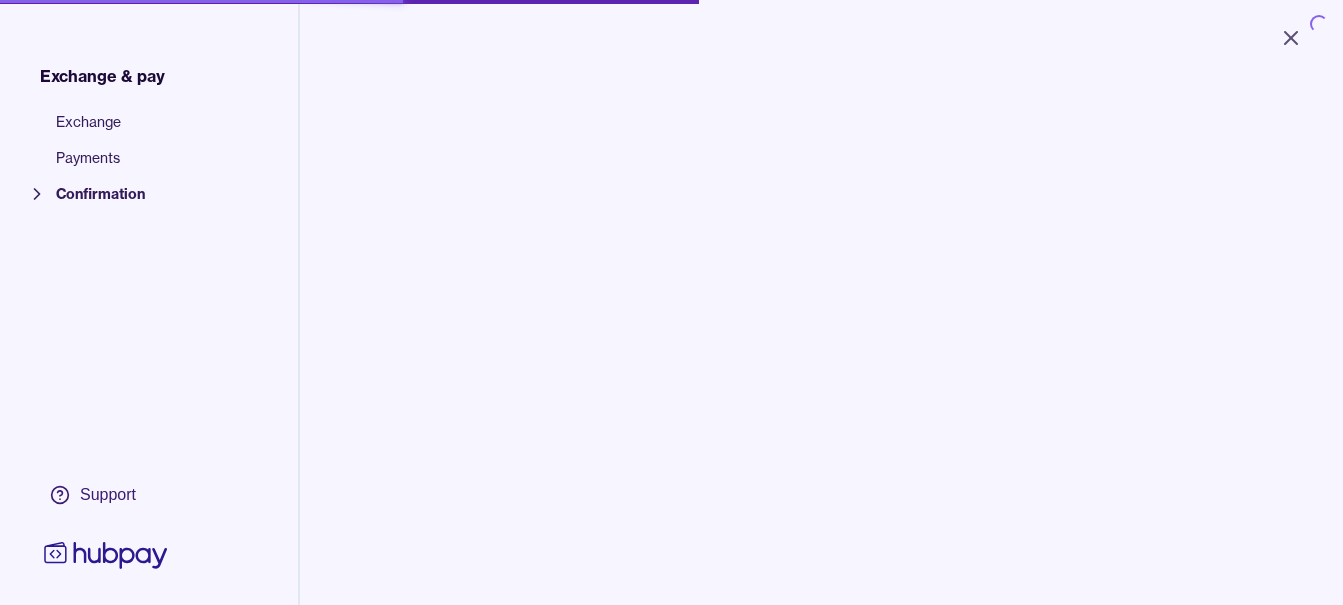 scroll, scrollTop: 0, scrollLeft: 0, axis: both 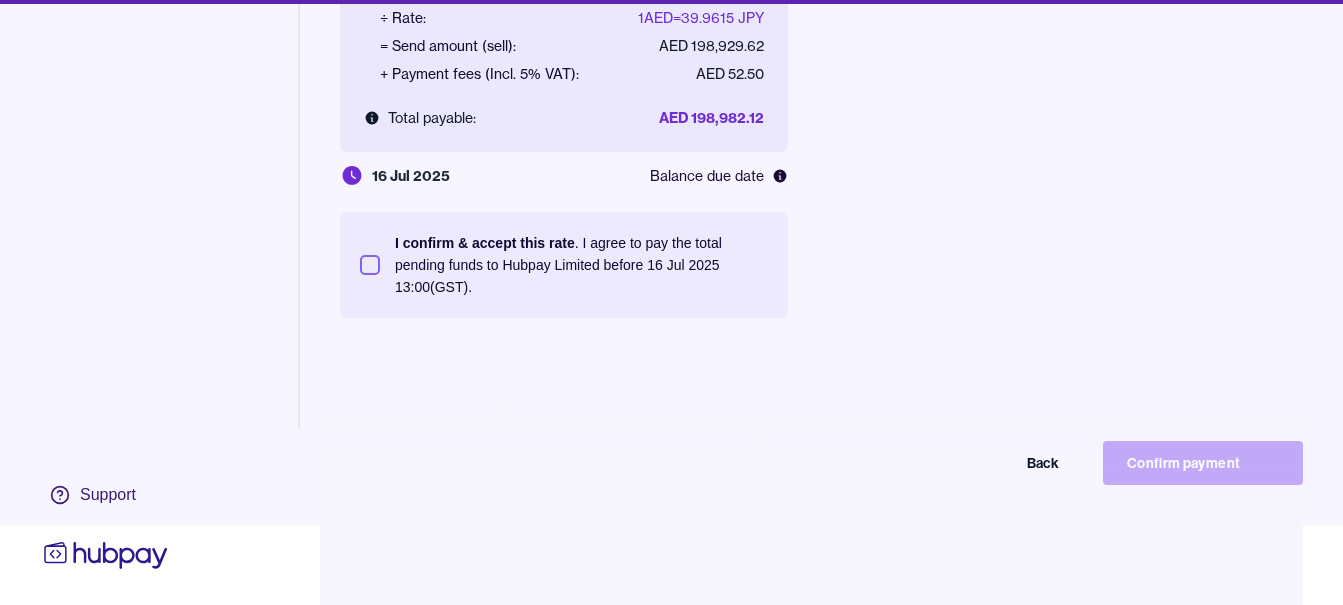 click on "I confirm & accept this rate . I agree to pay the total pending funds to Hubpay Limited before   [DATE]   13:00  (GST)." at bounding box center (581, 265) 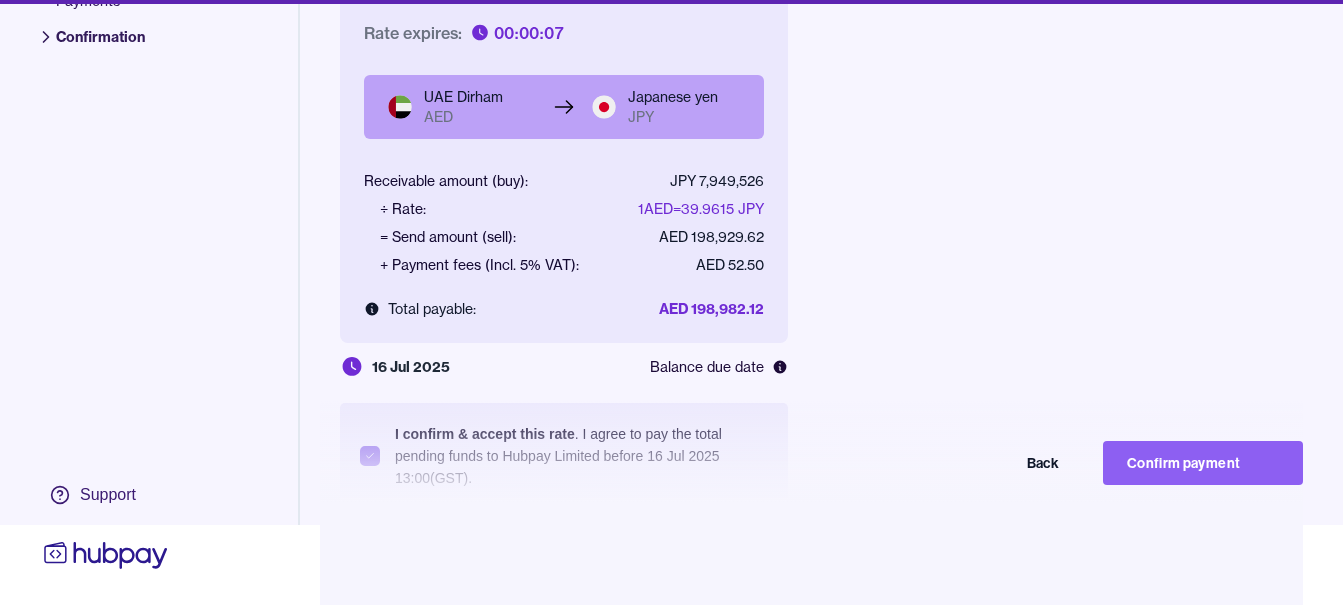 scroll, scrollTop: 268, scrollLeft: 0, axis: vertical 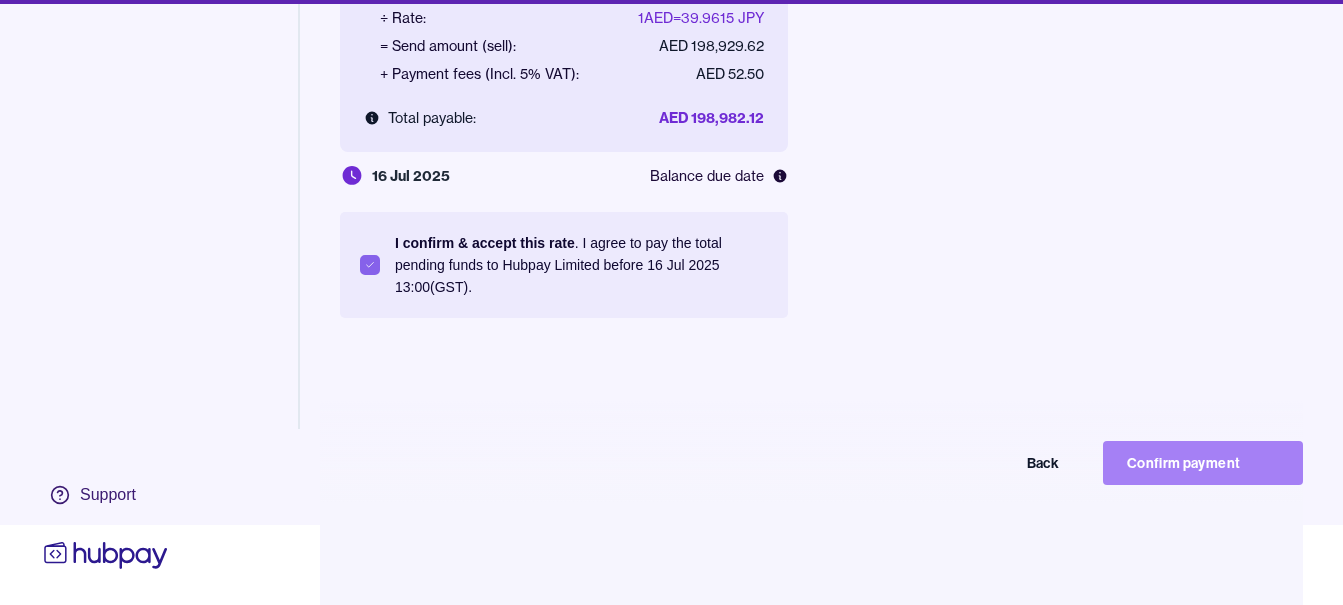 click on "Confirm payment" at bounding box center (1203, 463) 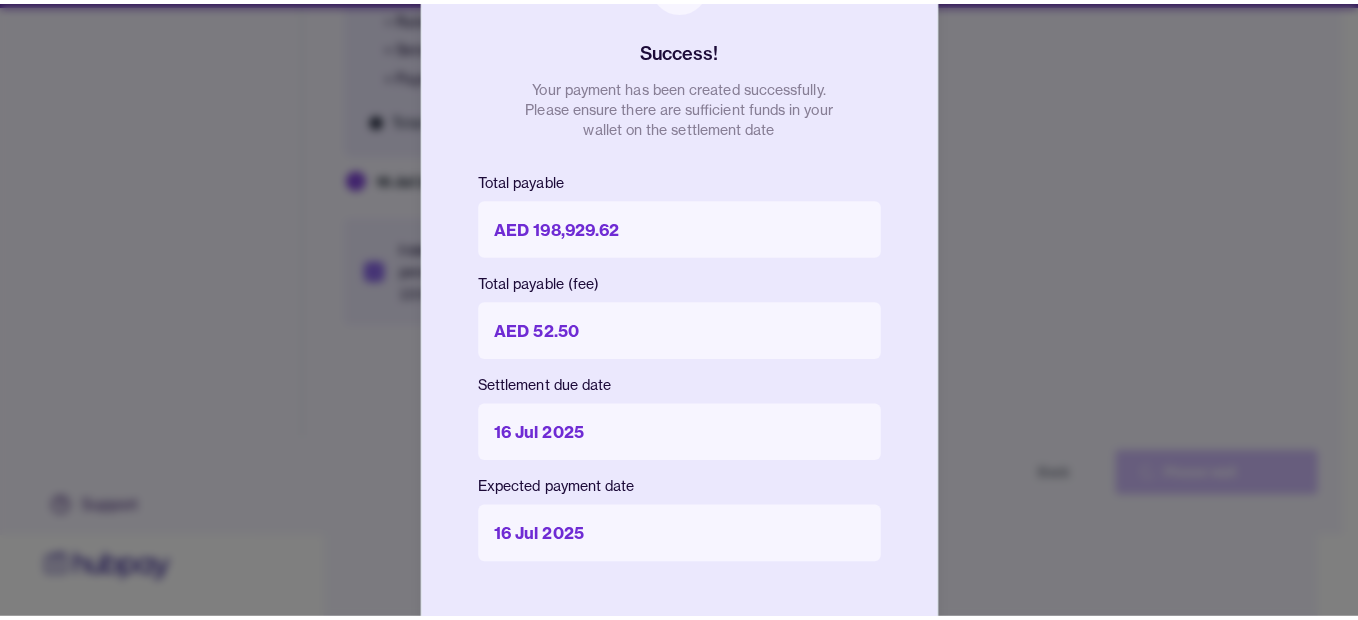 scroll, scrollTop: 80, scrollLeft: 0, axis: vertical 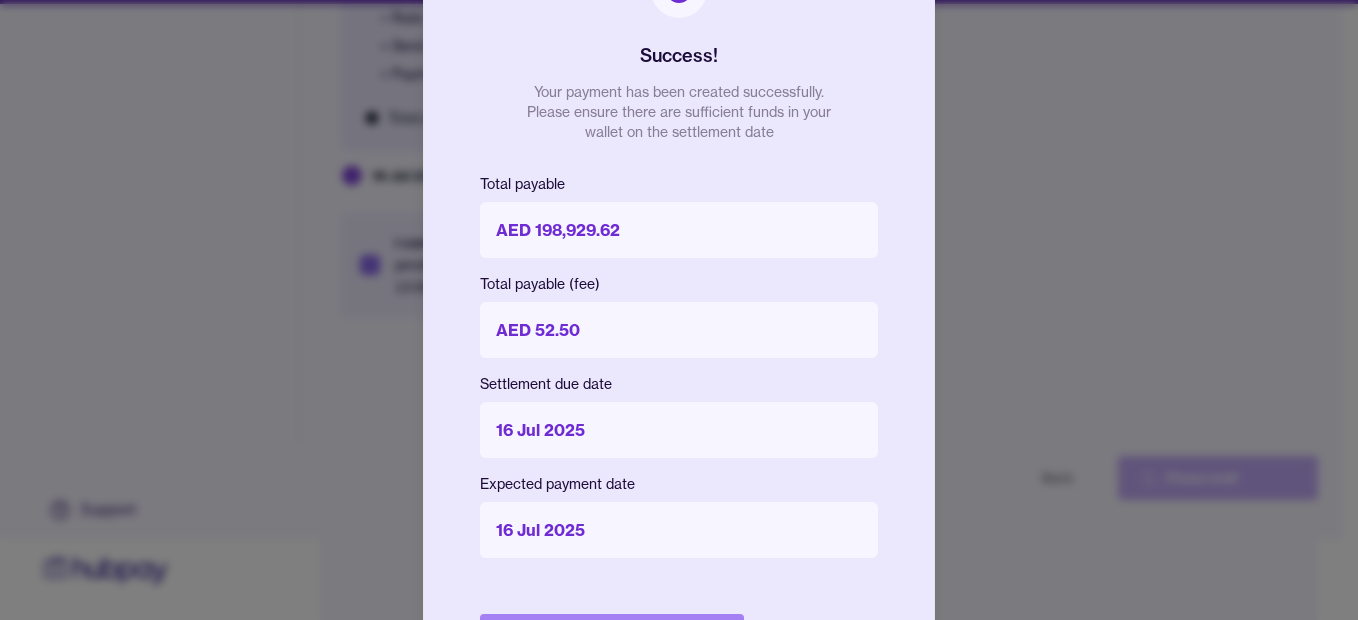 click on "Done" at bounding box center [612, 636] 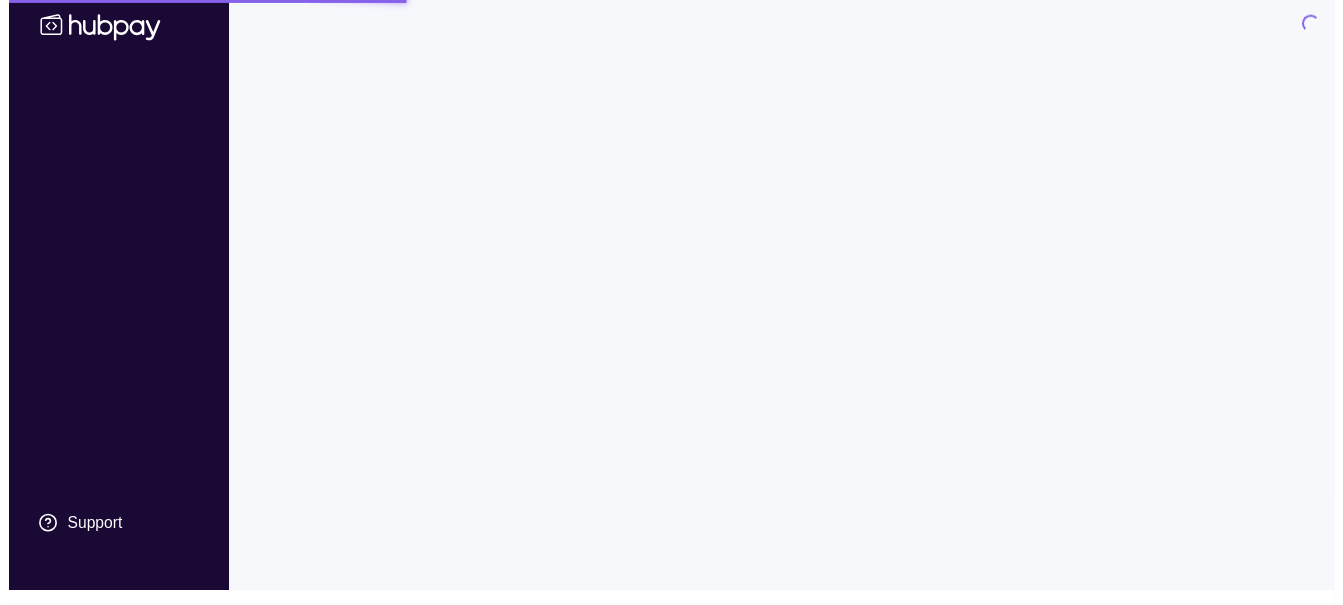 scroll, scrollTop: 0, scrollLeft: 0, axis: both 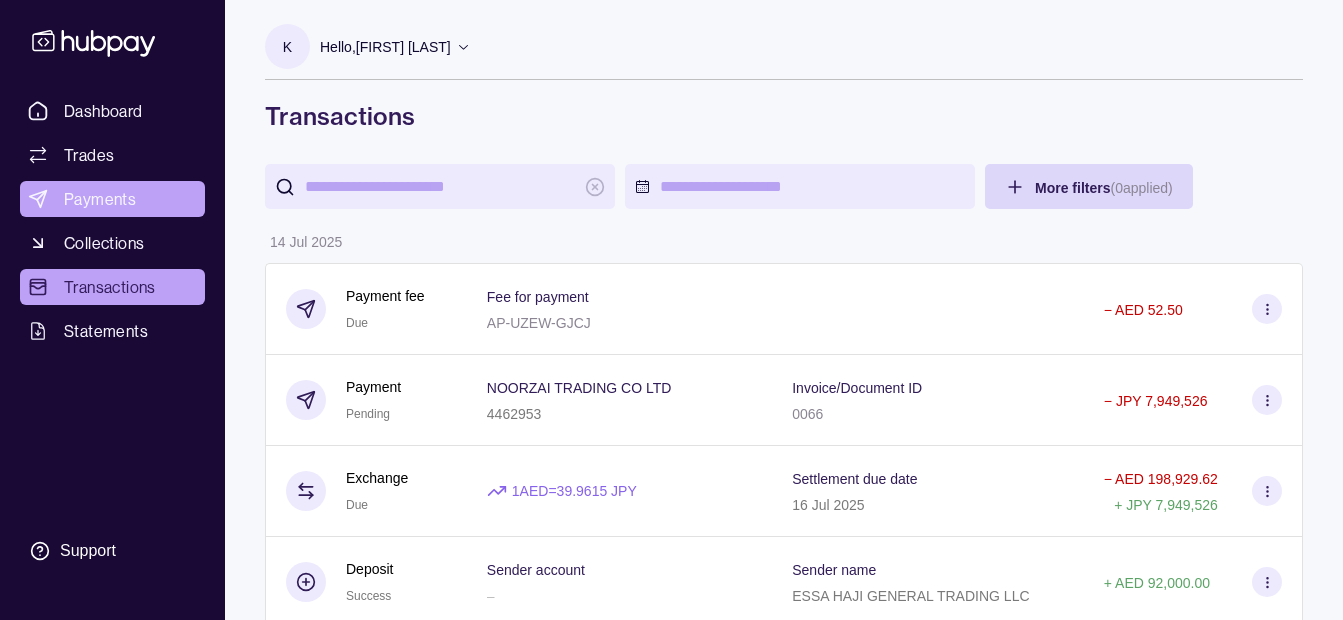 click on "Payments" at bounding box center [100, 199] 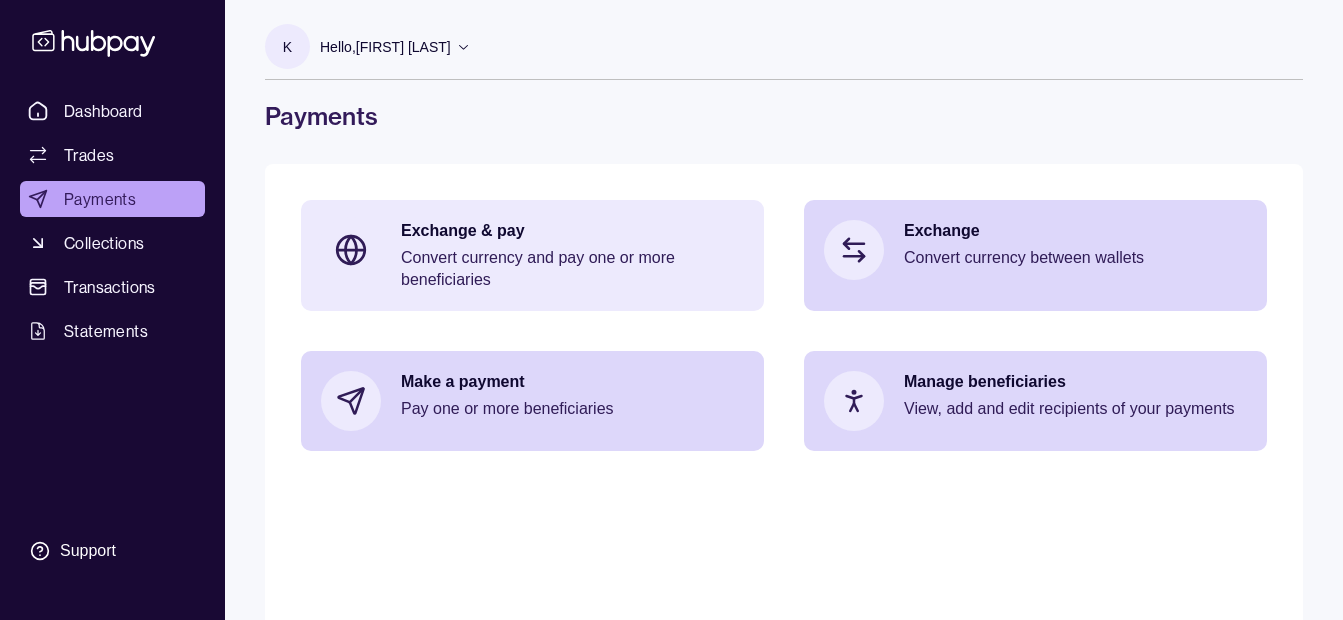 click on "Convert currency and pay one or more beneficiaries" at bounding box center [572, 269] 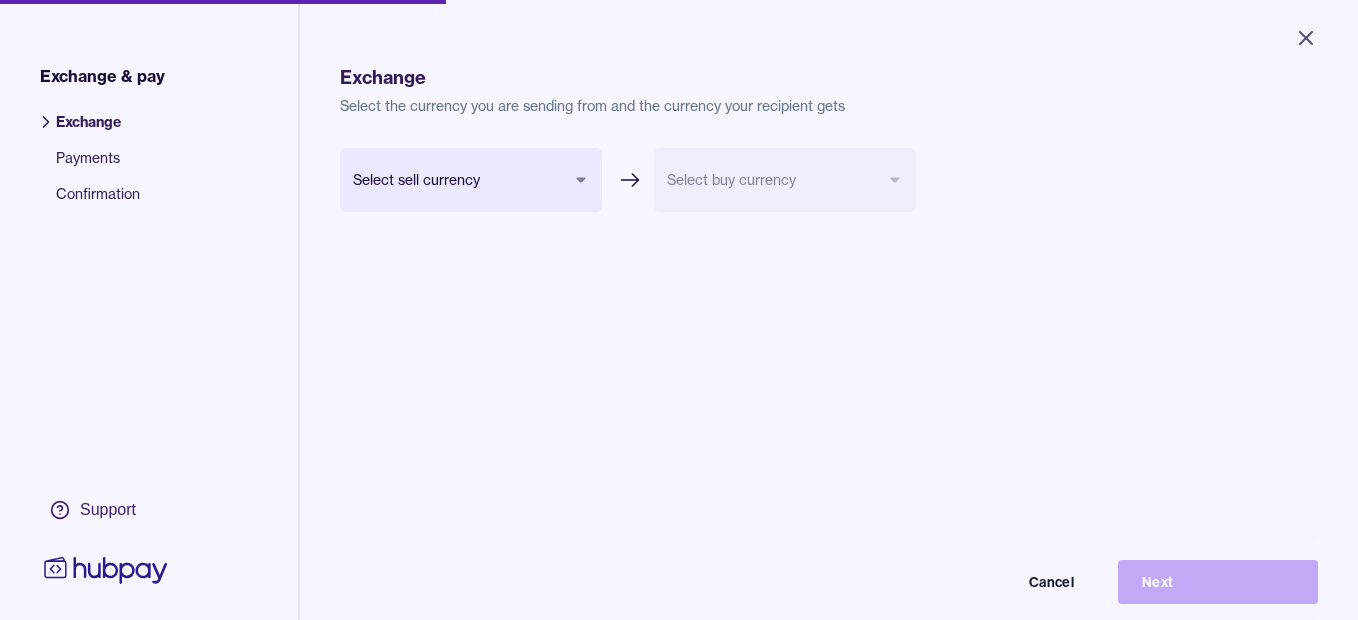 click on "Close Exchange & pay Exchange Payments Confirmation Support Exchange Select the currency you are sending from and the currency your recipient gets Select sell currency Select buy currency Cancel Next Exchange & pay | Hubpay" at bounding box center [679, 310] 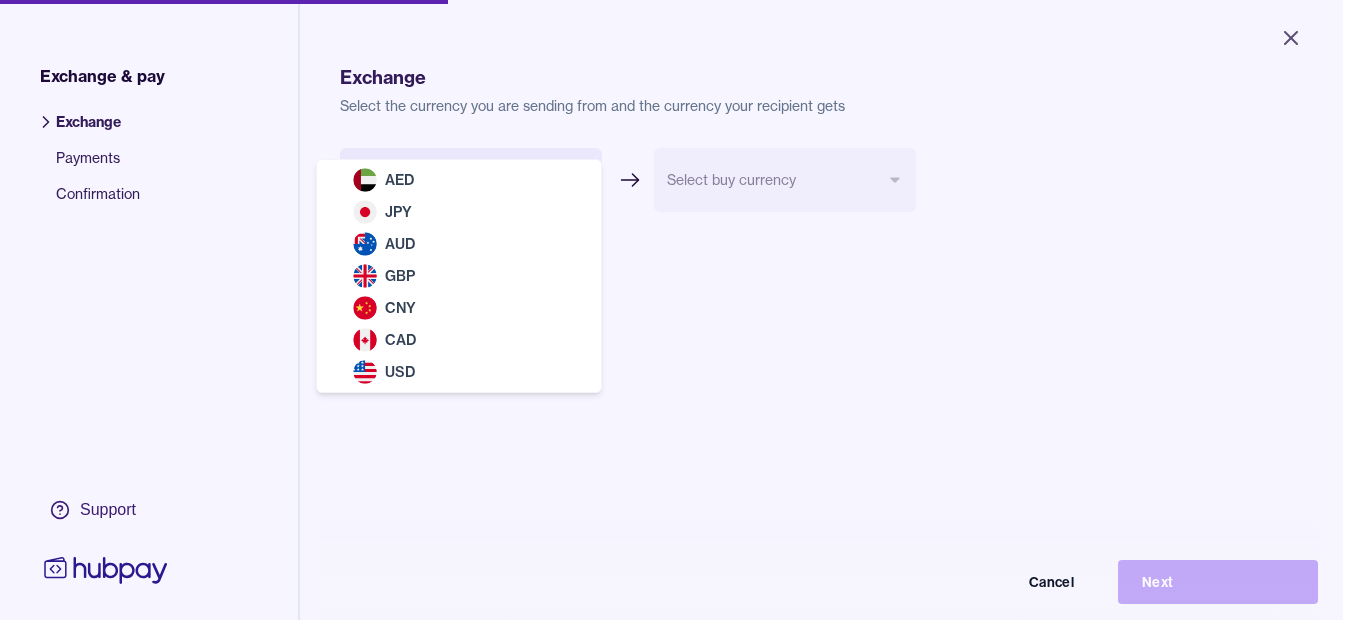 select on "***" 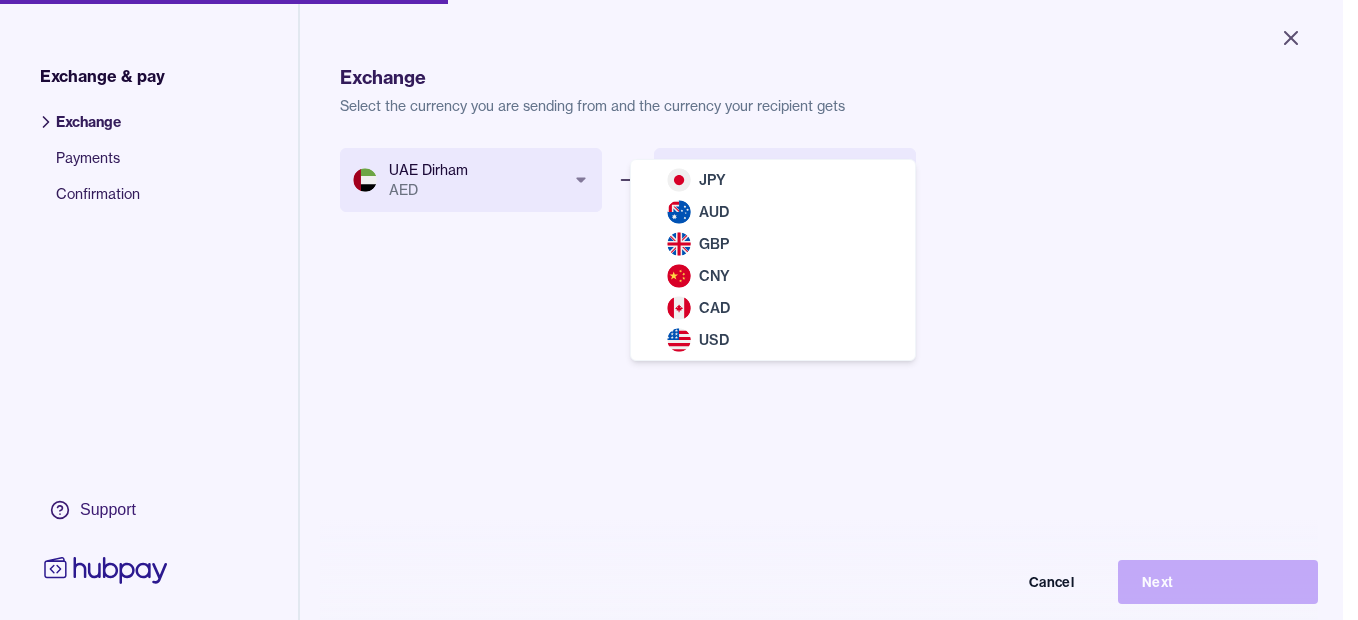 click on "Close Exchange & pay Exchange Payments Confirmation Support Exchange Select the currency you are sending from and the currency your recipient gets UAE Dirham AED *** *** *** *** *** *** *** Select buy currency *** *** *** *** *** *** Cancel Next Exchange & pay | Hubpay JPY AUD GBP CNY CAD USD" at bounding box center [671, 310] 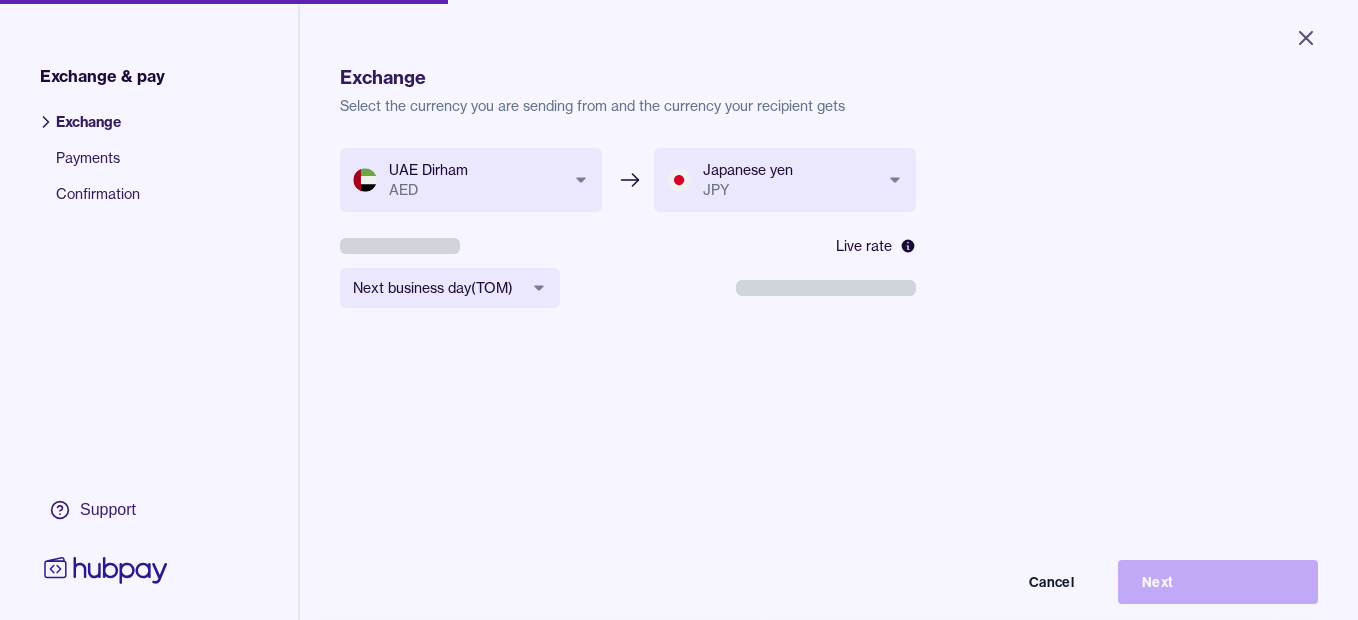 click on "**********" at bounding box center (679, 310) 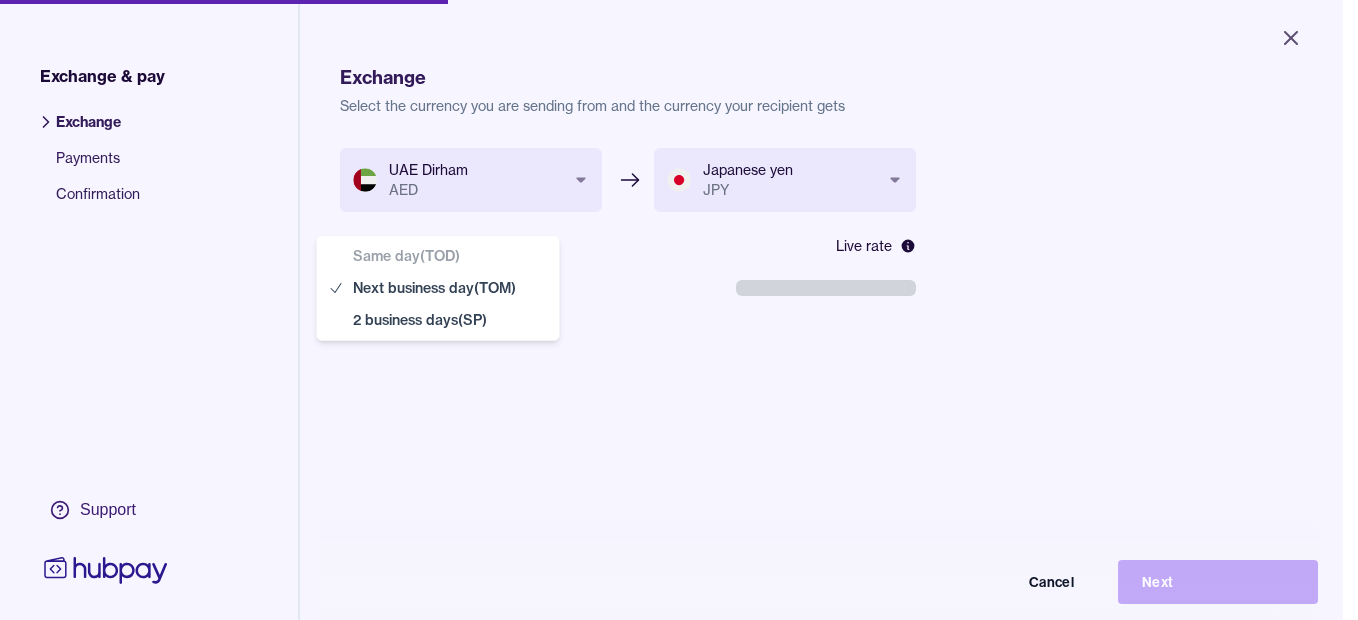 select on "**" 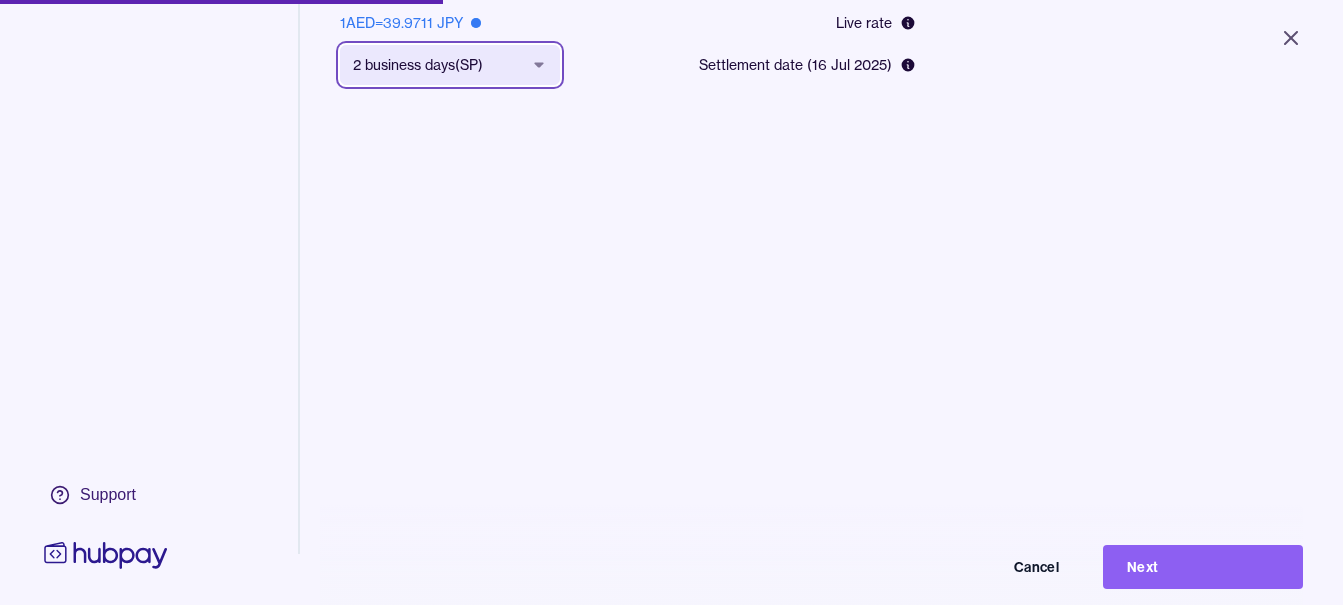 scroll, scrollTop: 268, scrollLeft: 0, axis: vertical 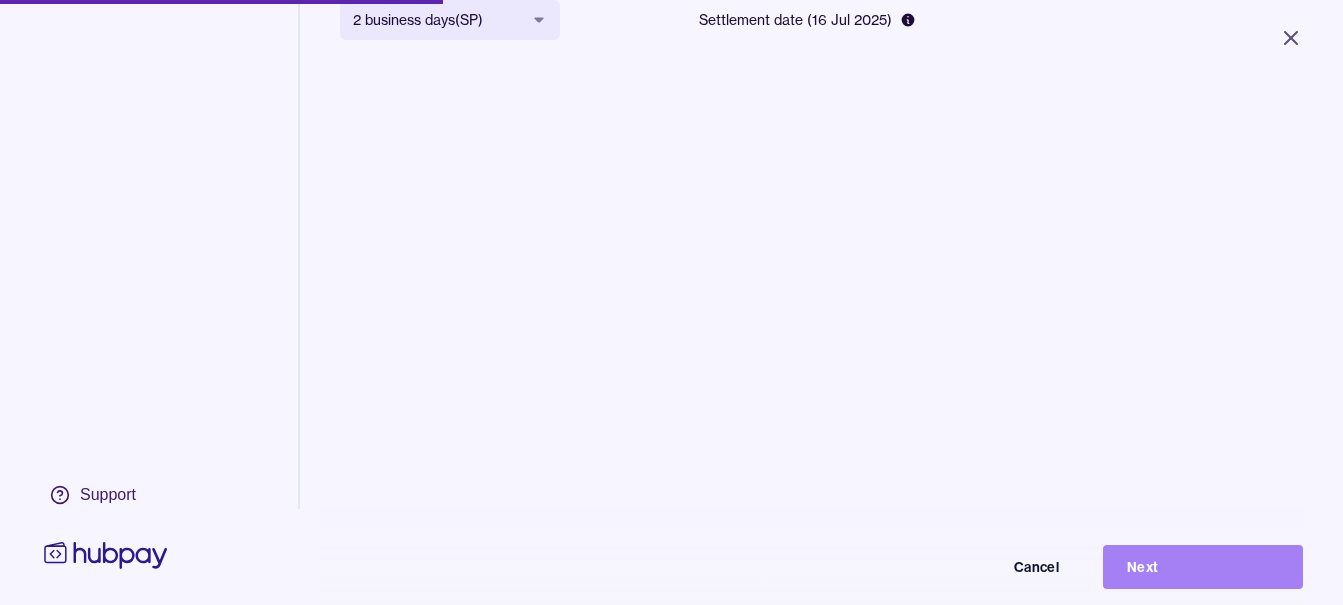 click on "Next" at bounding box center [1203, 567] 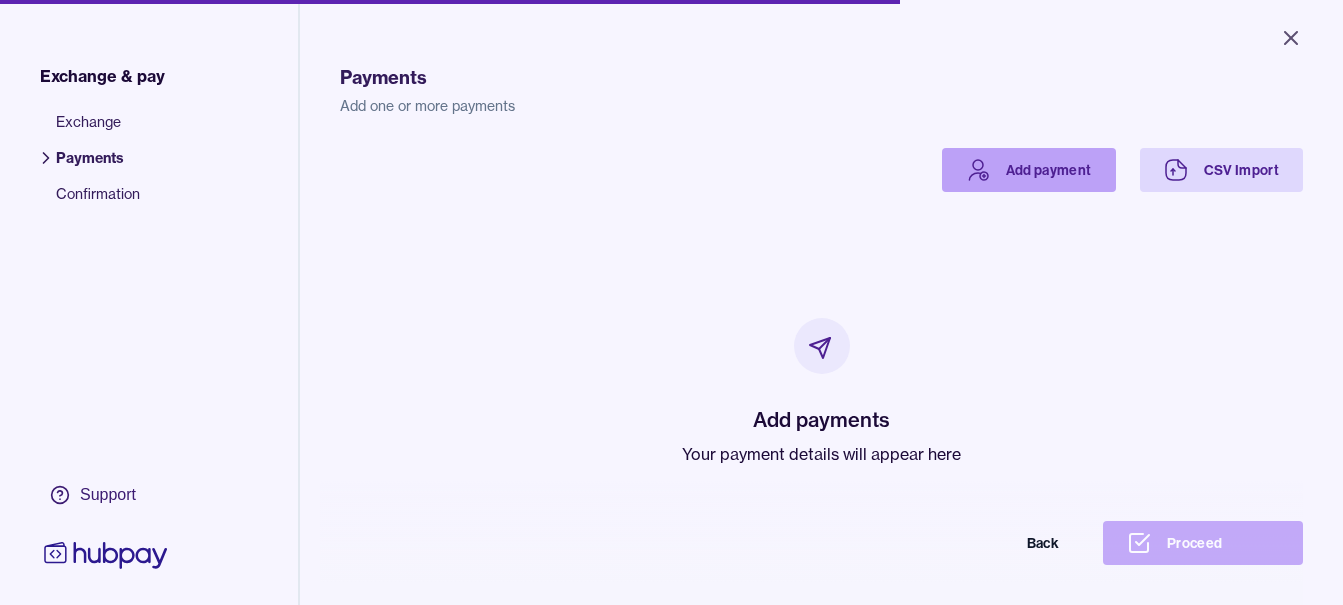 click on "Add payment" at bounding box center (1029, 170) 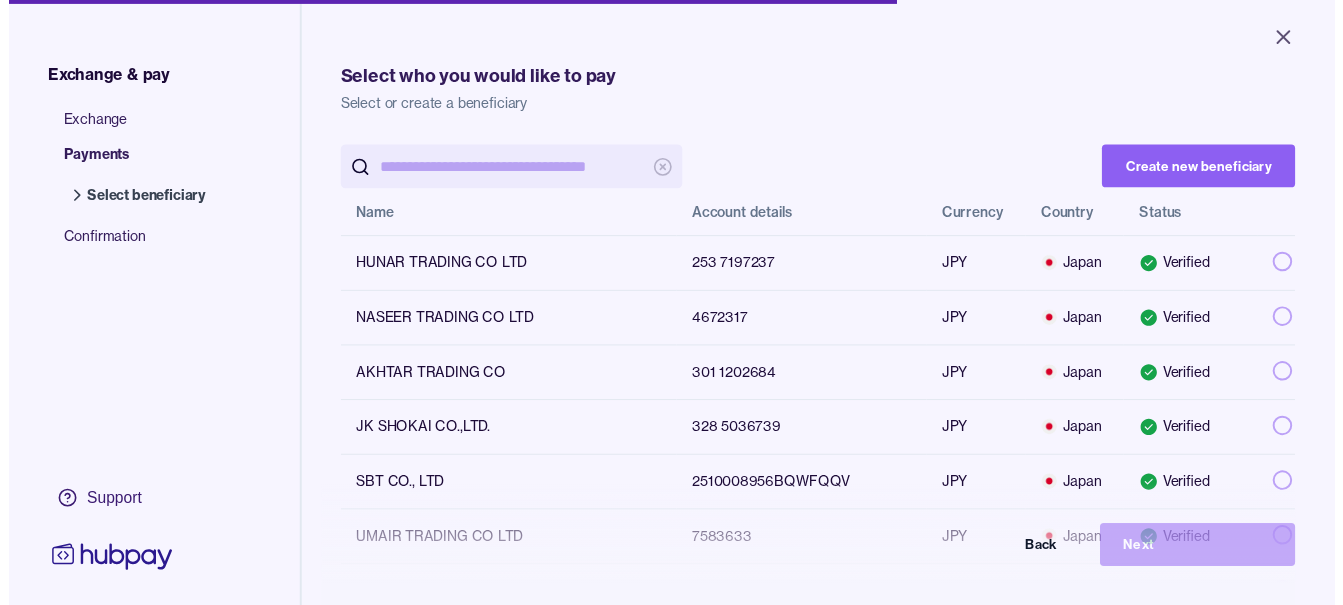 scroll, scrollTop: 0, scrollLeft: 0, axis: both 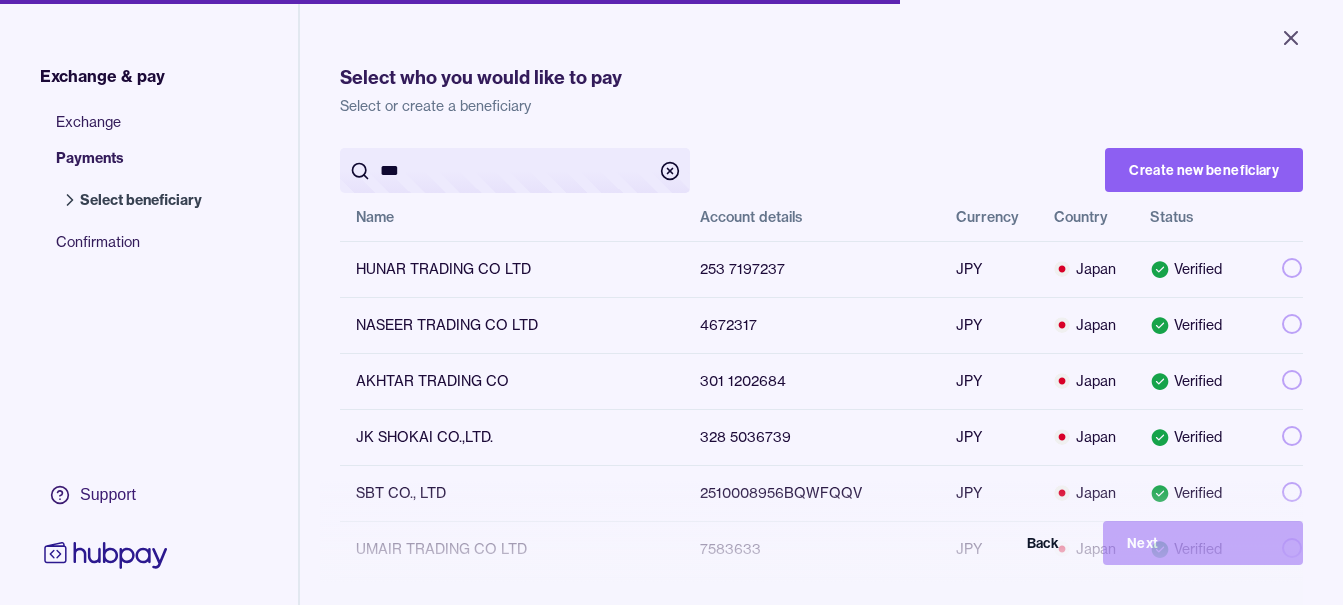 type on "***" 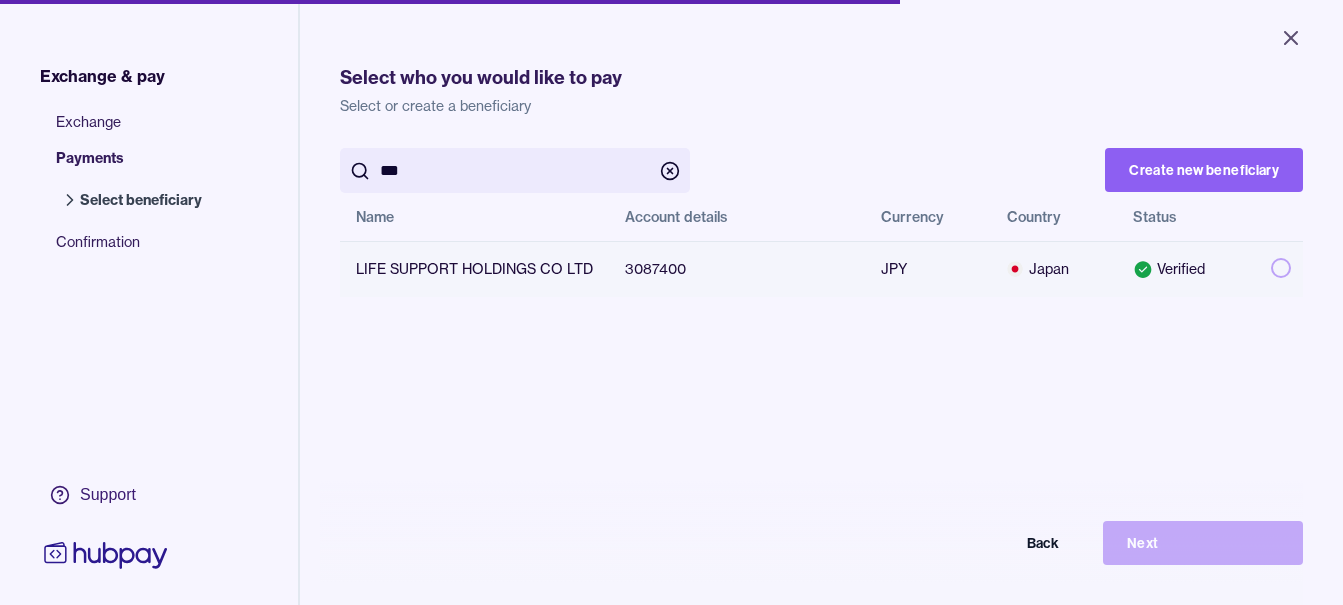 click at bounding box center (1279, 269) 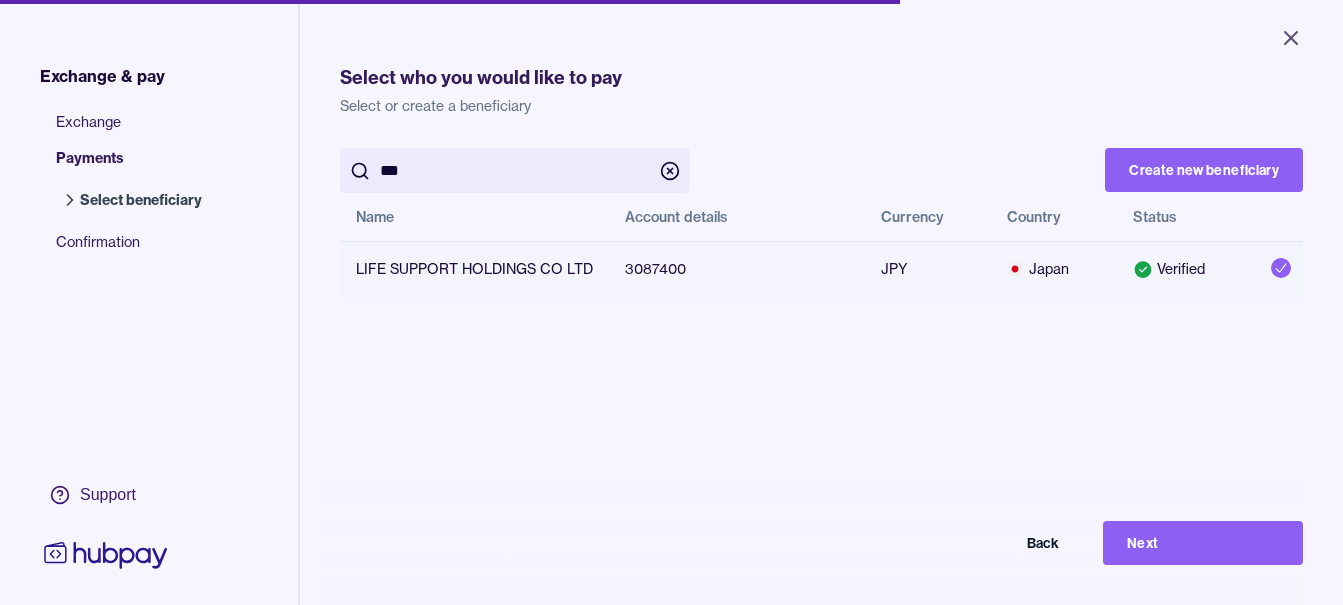 click on "Next" at bounding box center (1203, 543) 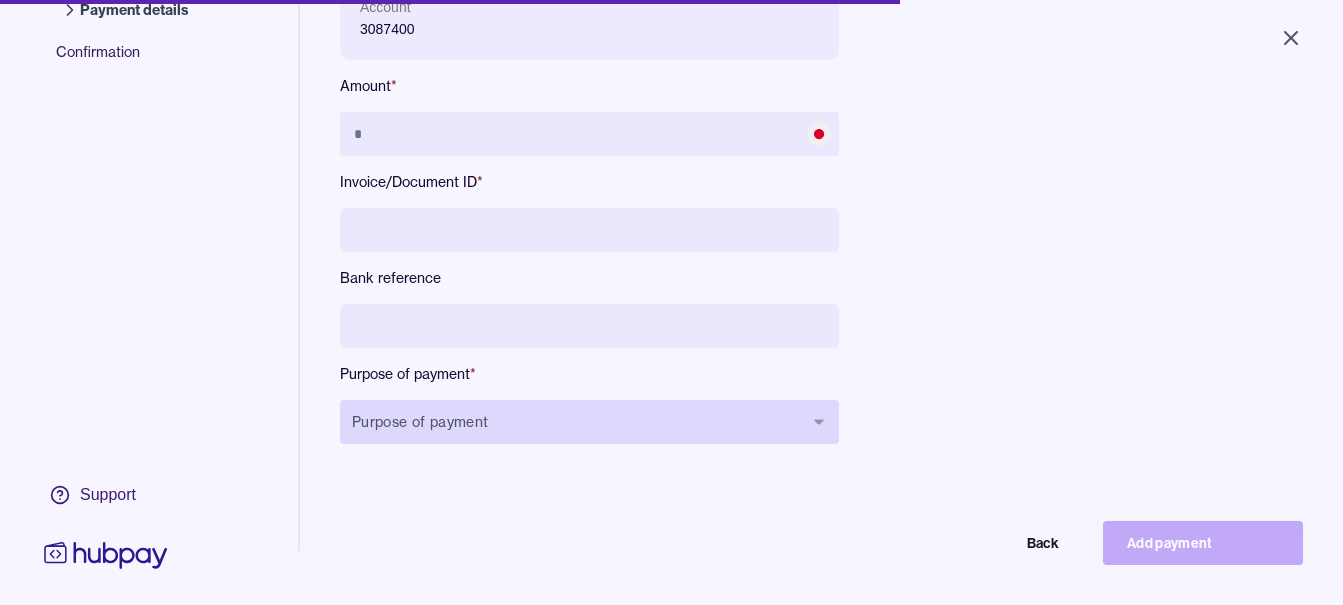 scroll, scrollTop: 268, scrollLeft: 0, axis: vertical 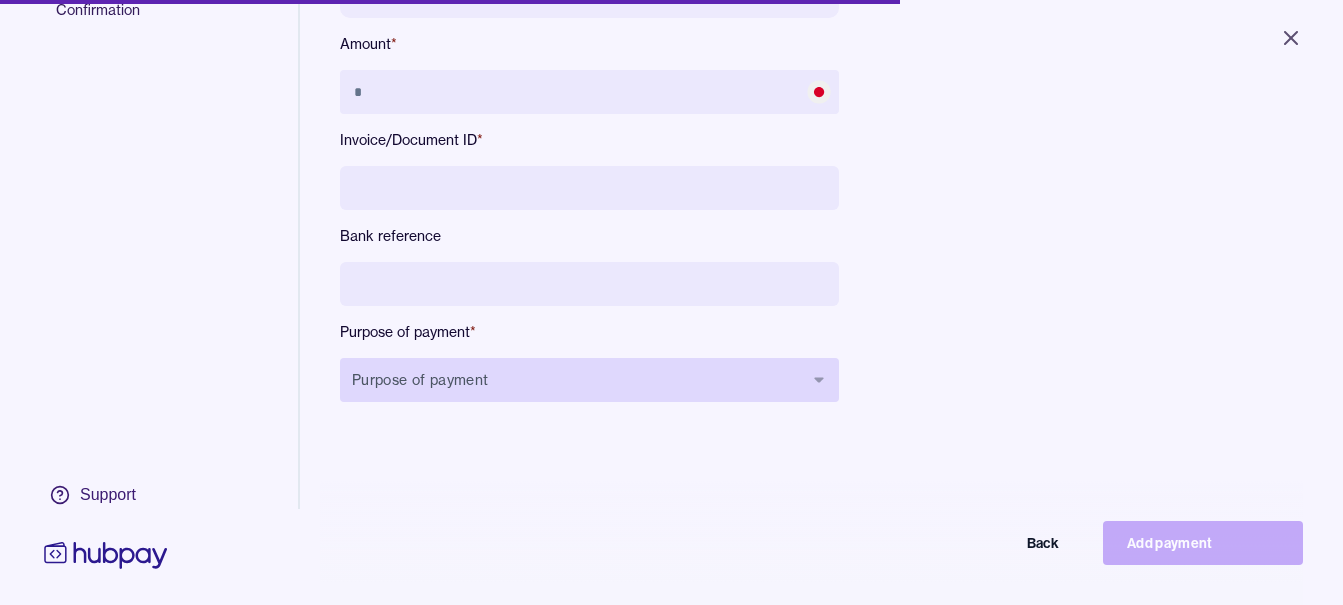 click on "Purpose of payment" at bounding box center (589, 380) 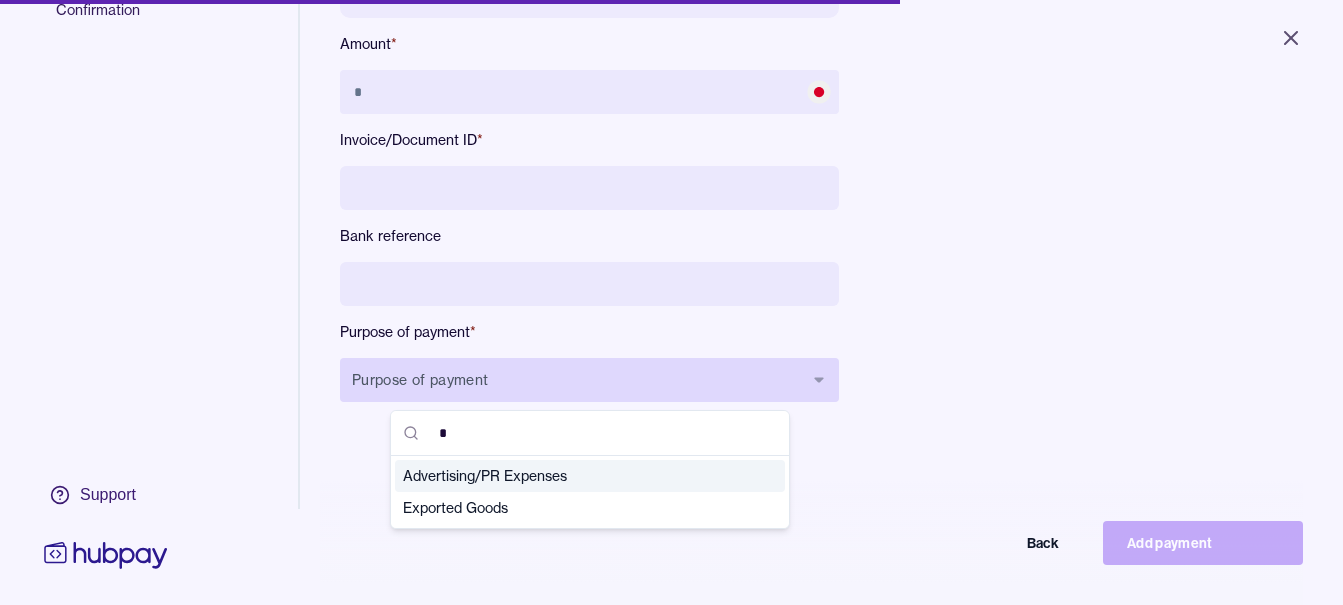 type on "**" 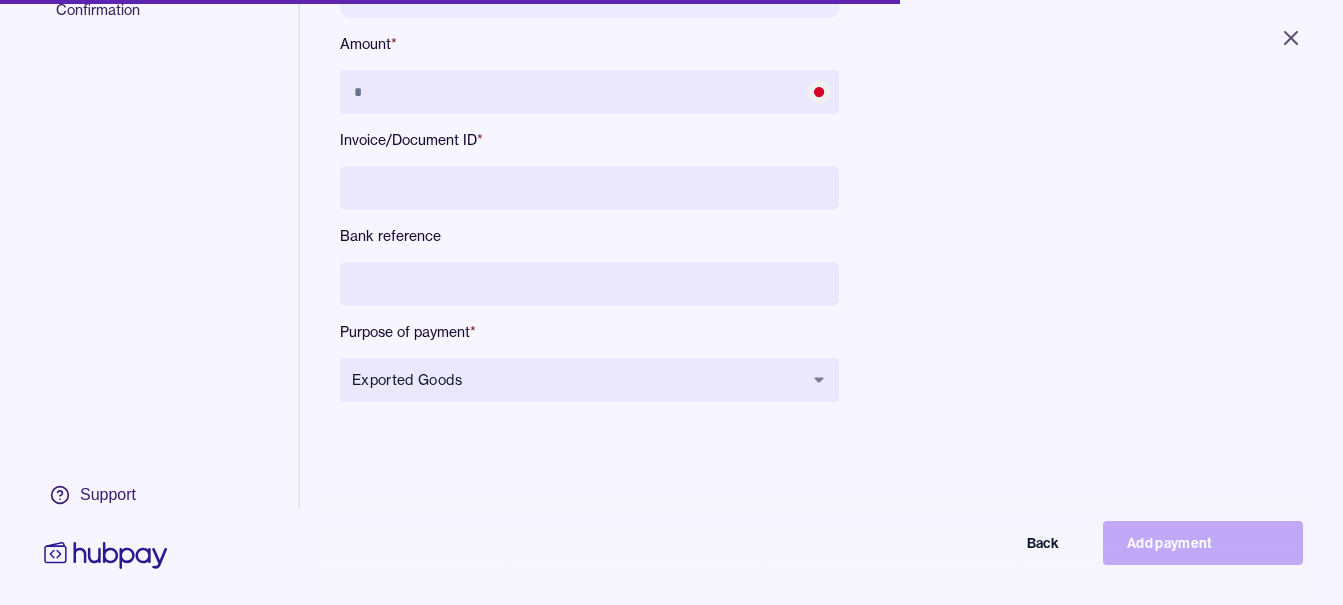 click at bounding box center (589, 284) 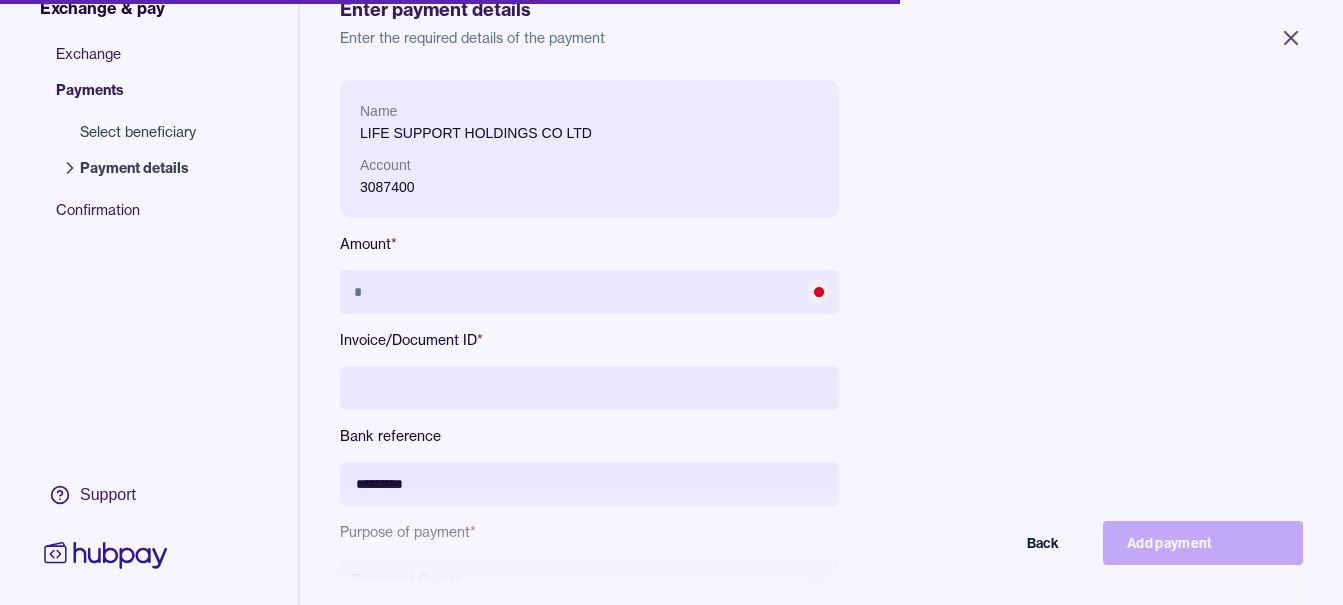 scroll, scrollTop: 168, scrollLeft: 0, axis: vertical 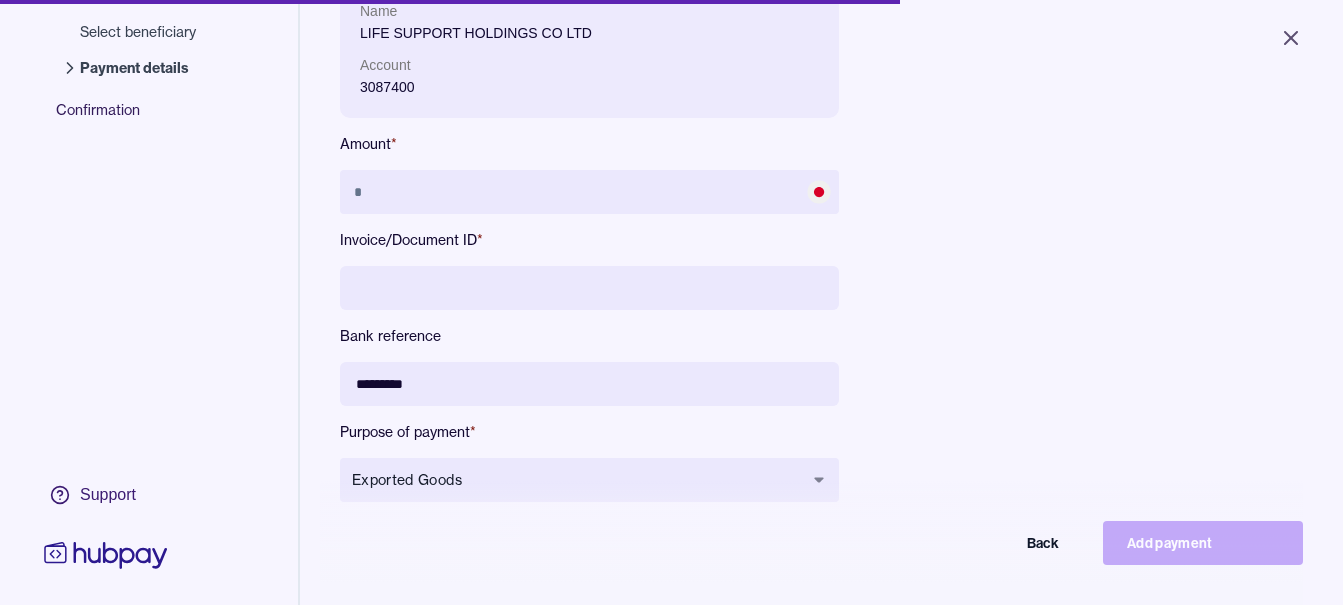 type on "*********" 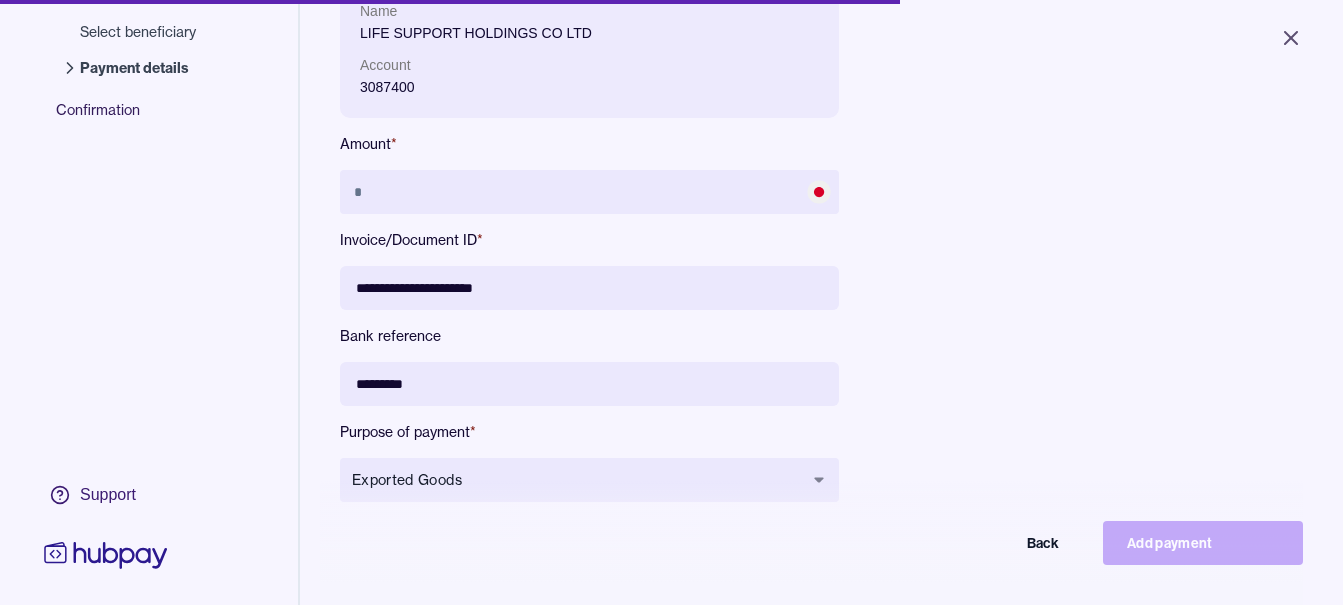 type on "**********" 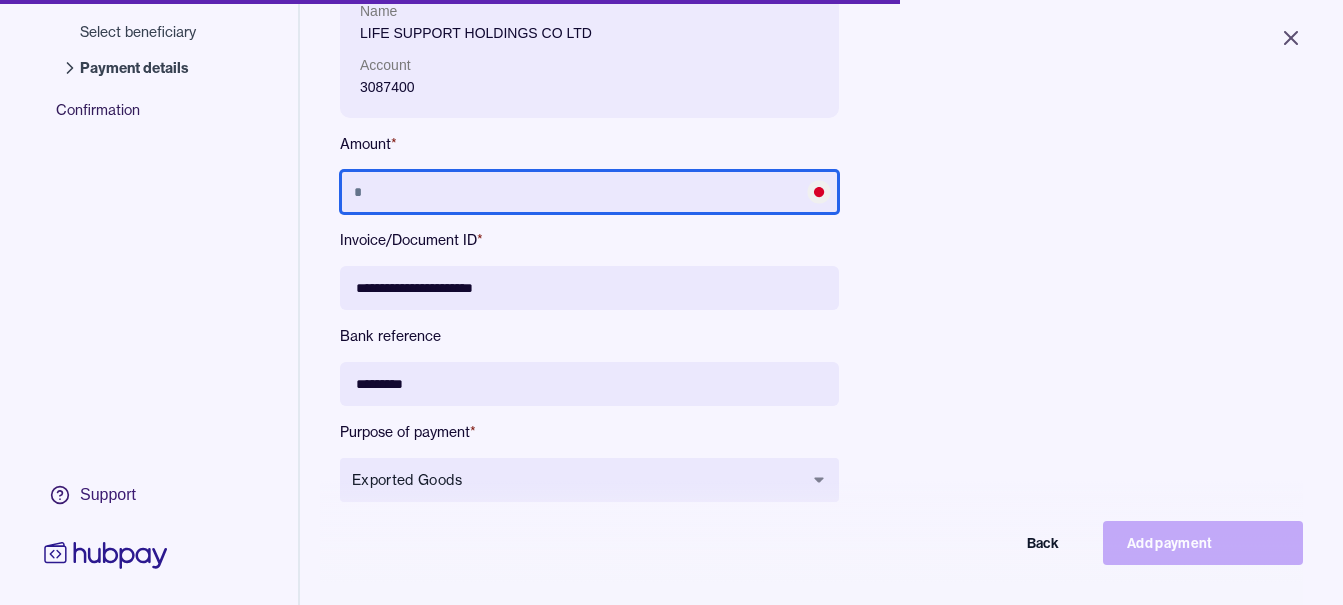 drag, startPoint x: 492, startPoint y: 194, endPoint x: 933, endPoint y: 206, distance: 441.16324 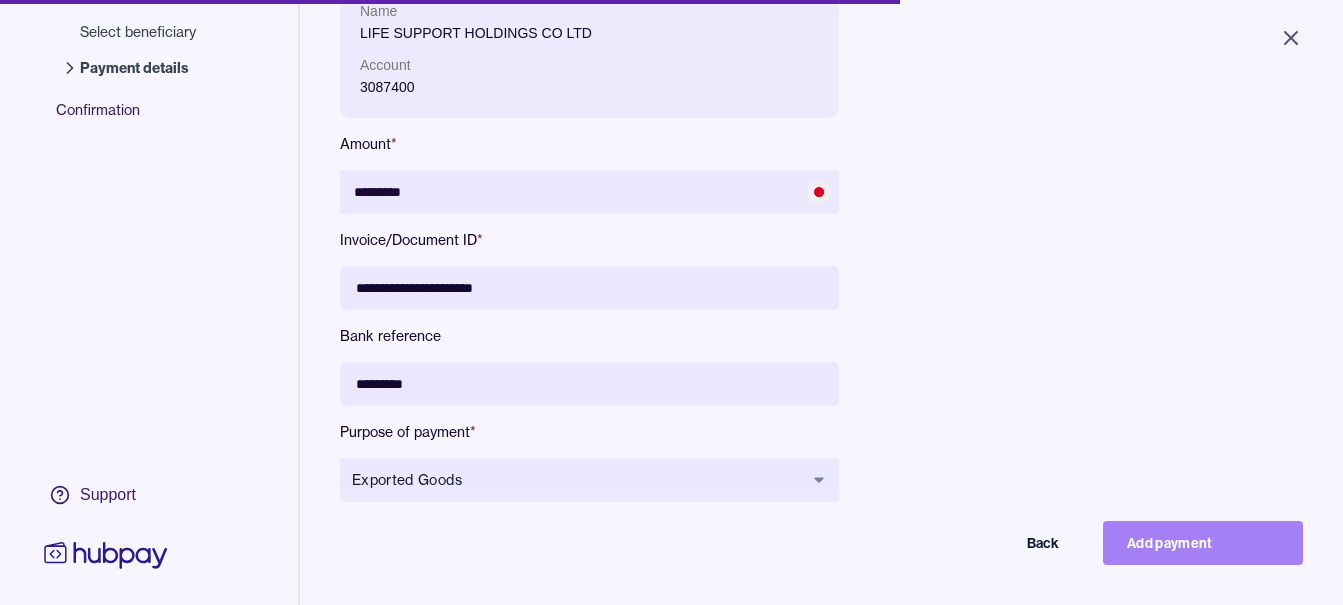 click on "Add payment" at bounding box center [1203, 543] 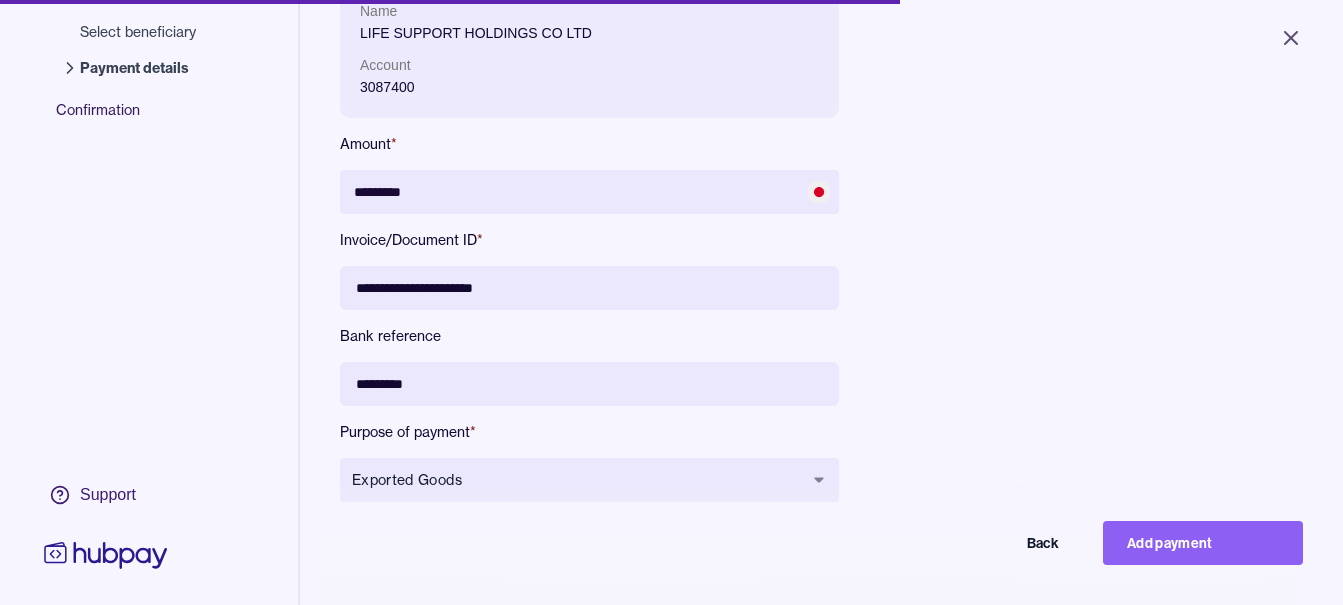 type on "*******" 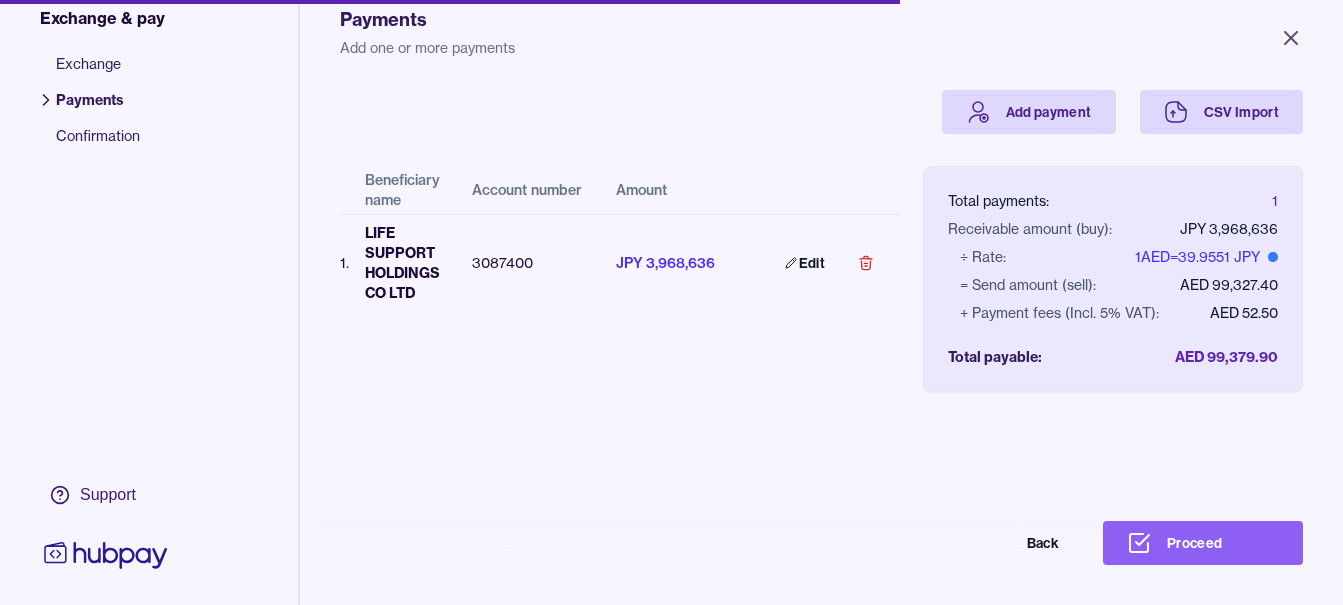 scroll, scrollTop: 156, scrollLeft: 0, axis: vertical 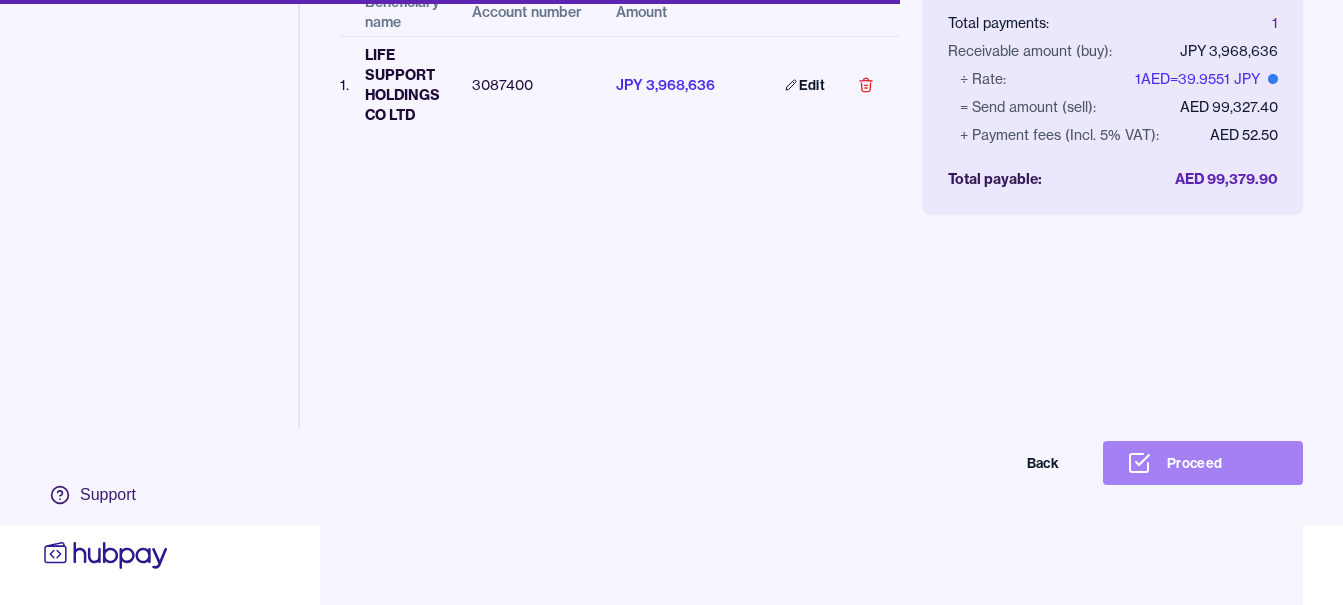 click on "Proceed" at bounding box center [1203, 463] 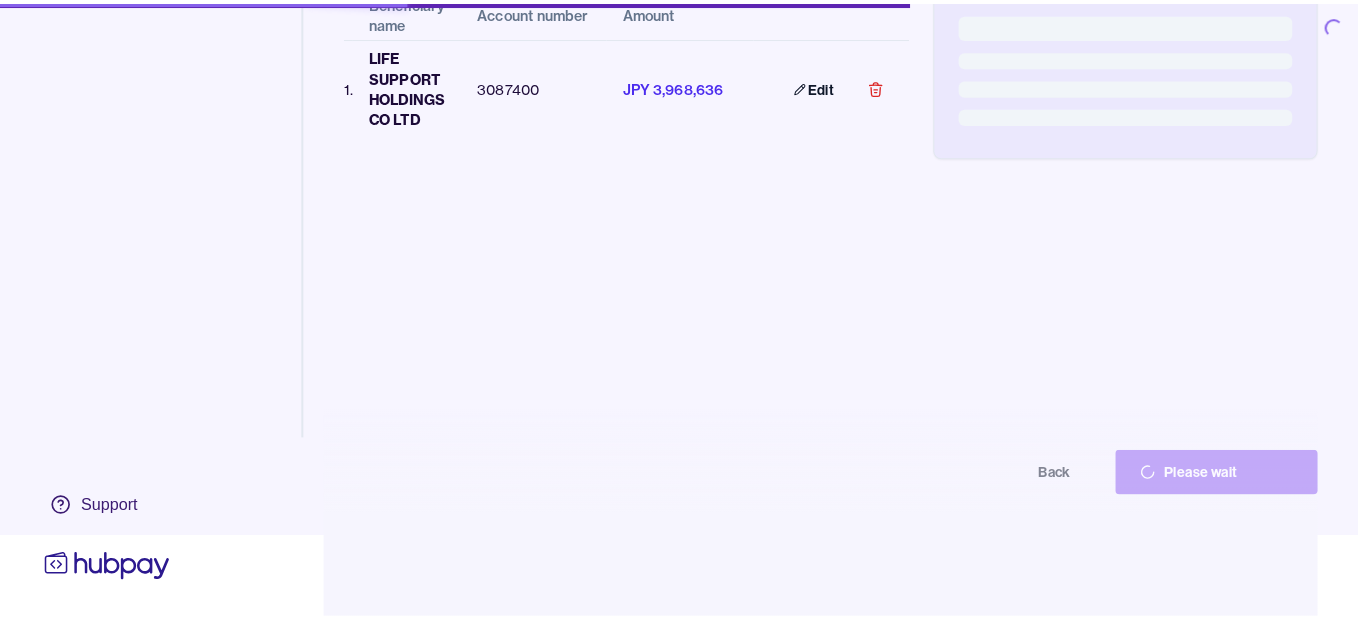 scroll, scrollTop: 0, scrollLeft: 0, axis: both 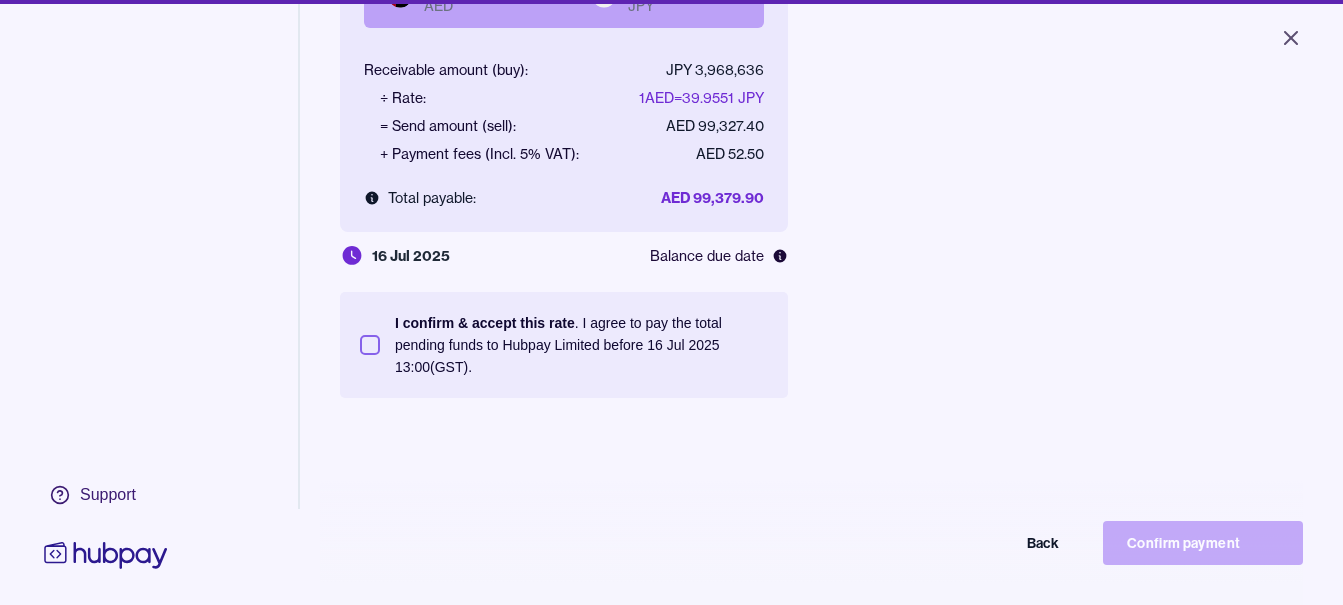 click on "I confirm & accept this rate . I agree to pay the total pending funds to Hubpay Limited before   [DATE]   13:00  (GST)." at bounding box center (581, 345) 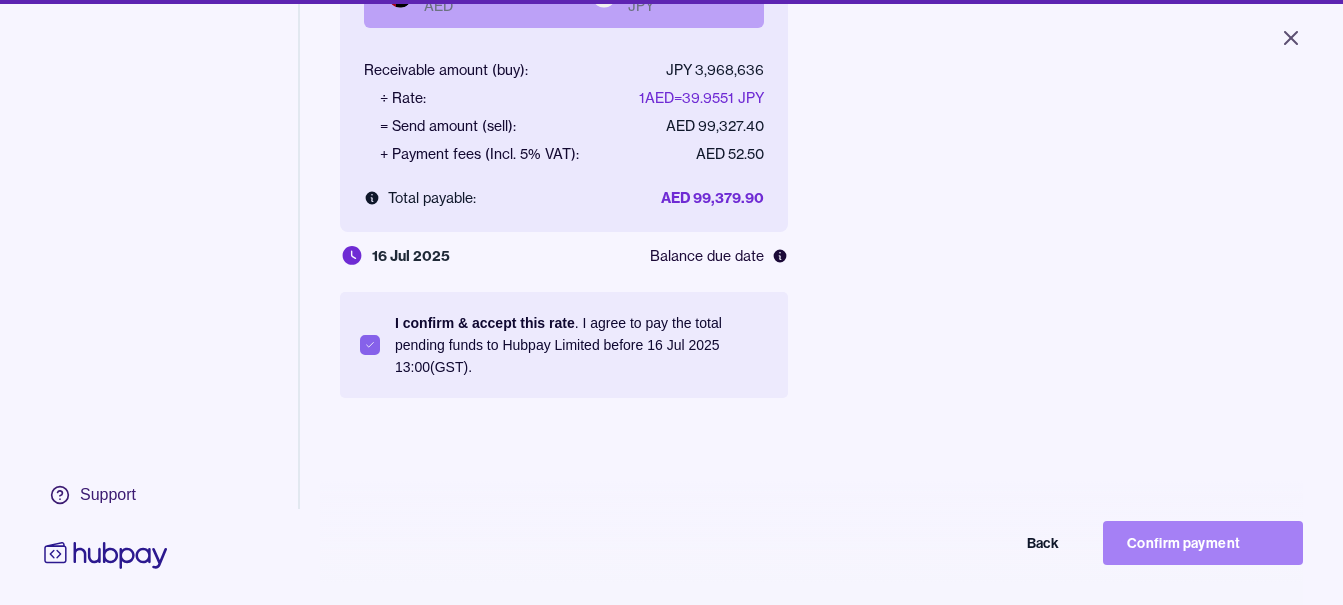 click on "Confirm payment" at bounding box center (1203, 543) 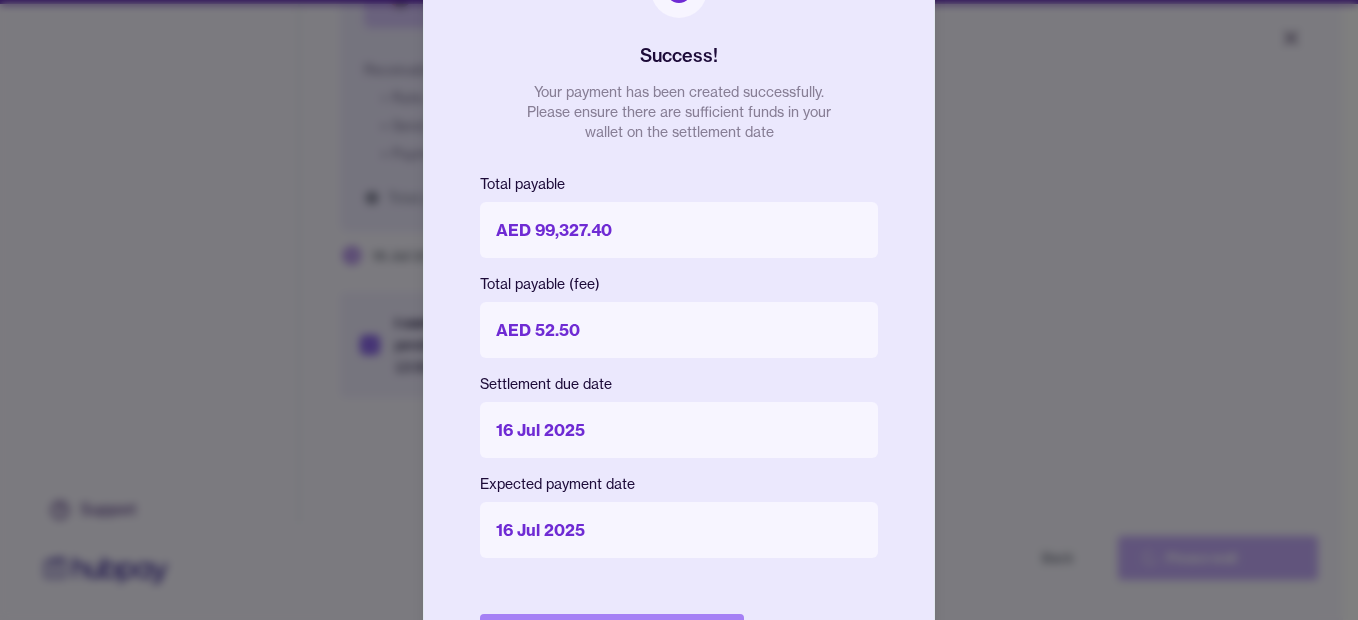 click on "Done" at bounding box center (612, 636) 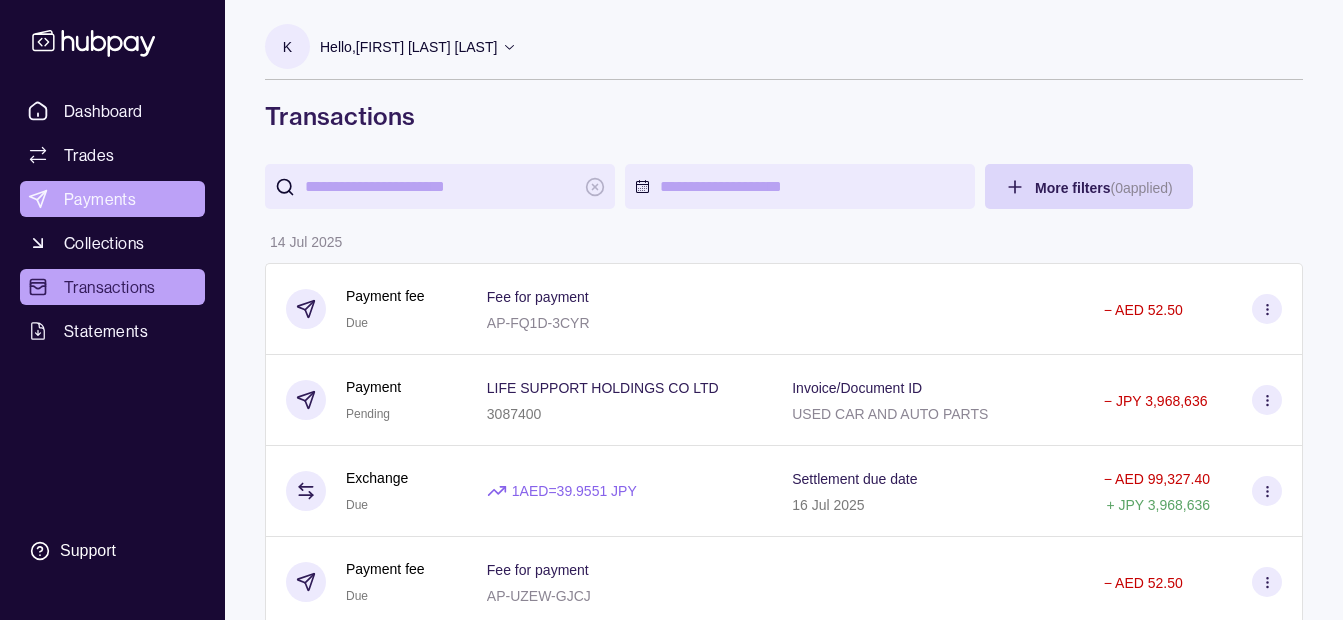 click on "Payments" at bounding box center [112, 199] 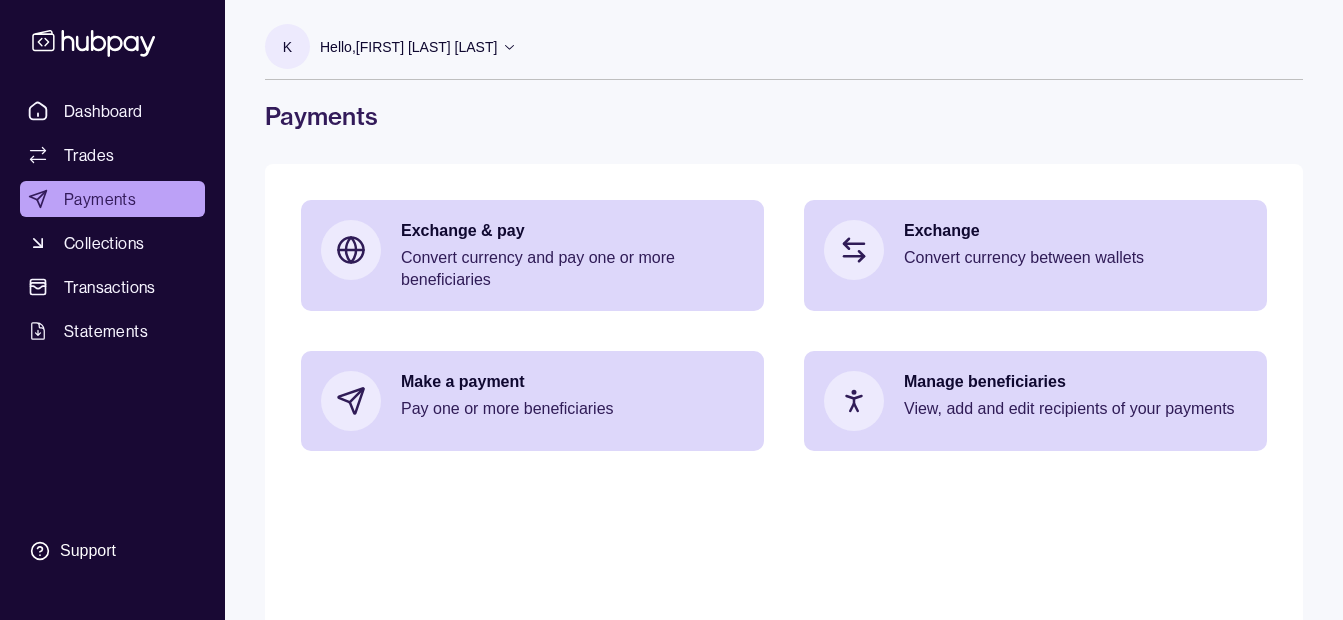 click on "Hello,  [FIRST] [LAST] [LAST]" at bounding box center (408, 47) 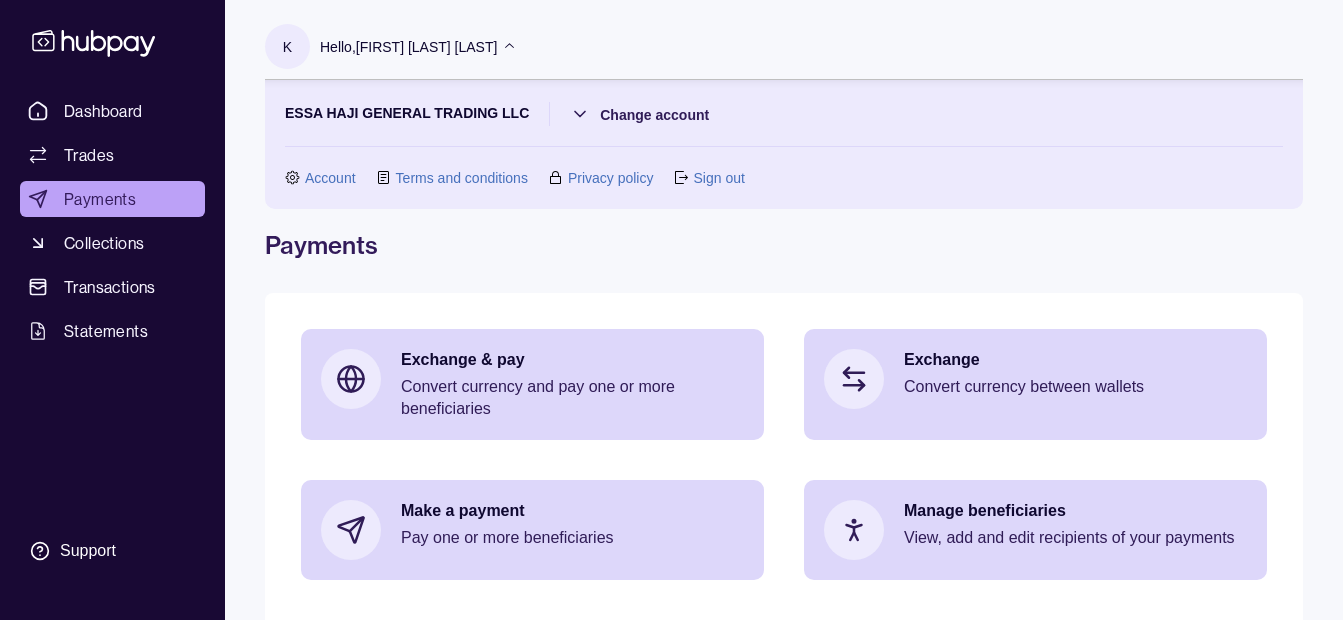 click on "Hello,  [FIRST] [LAST] [LAST]" at bounding box center [408, 47] 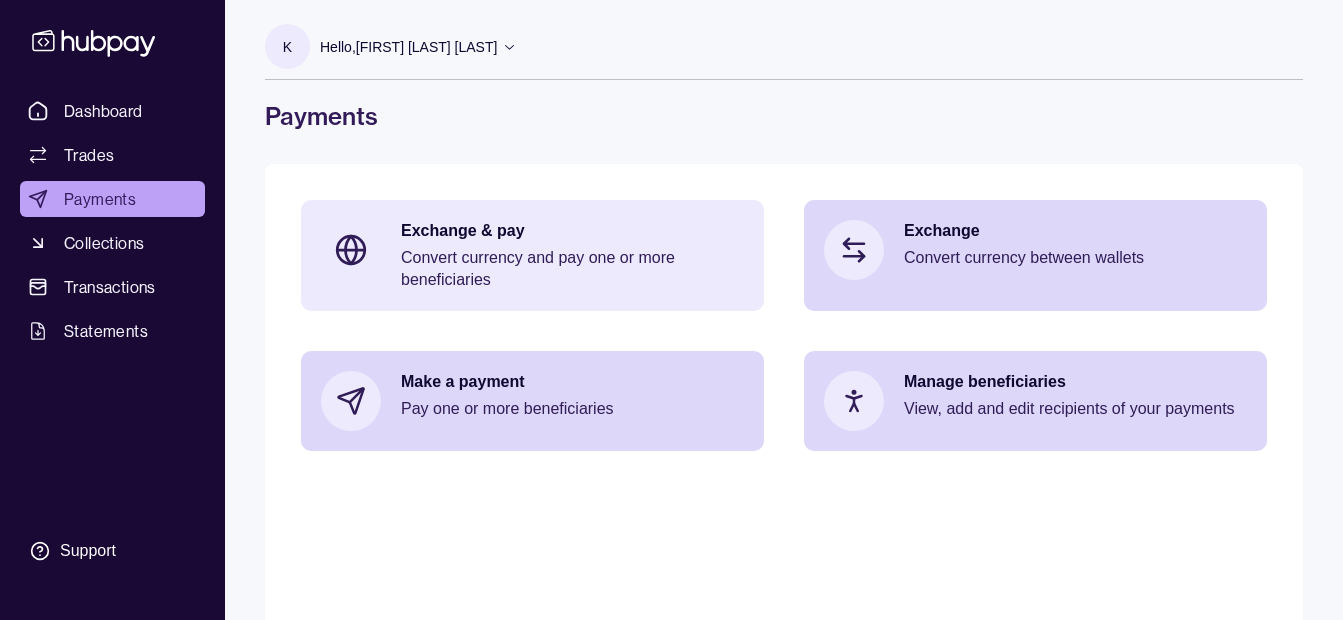 click on "Convert currency and pay one or more beneficiaries" at bounding box center [572, 269] 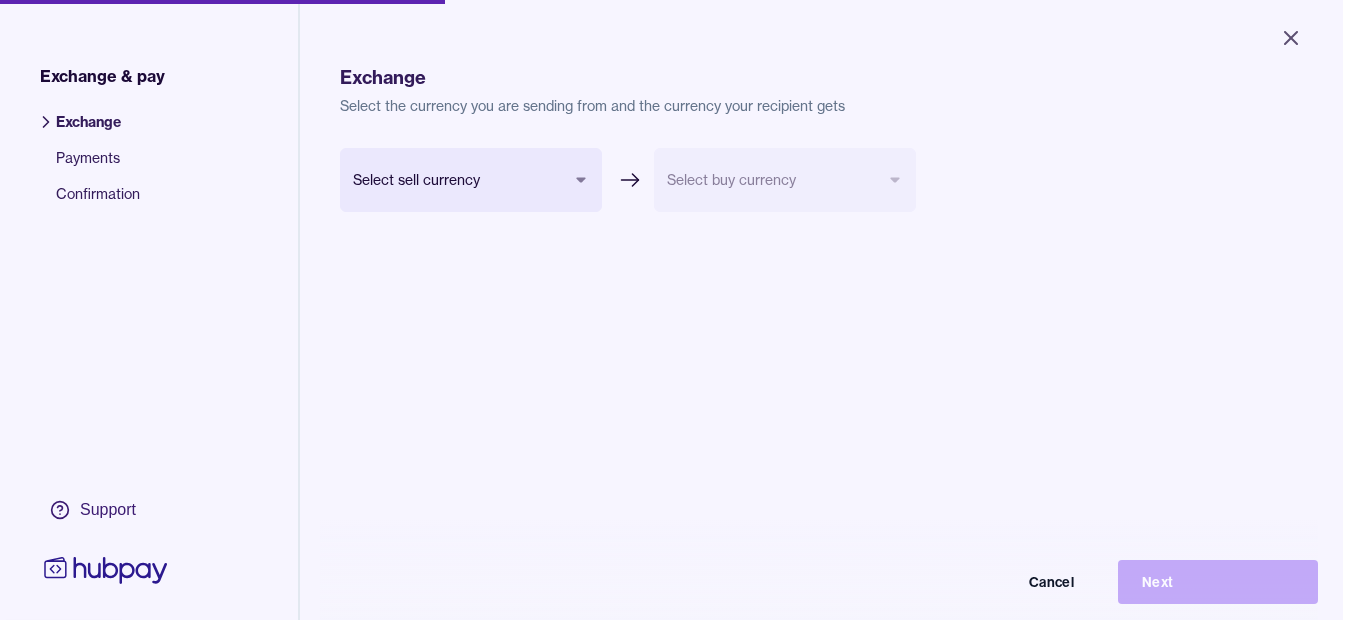 click on "Close Exchange & pay Exchange Payments Confirmation Support Exchange Select the currency you are sending from and the currency your recipient gets Select sell currency Select buy currency Cancel Next Exchange & pay | Hubpay" at bounding box center [679, 310] 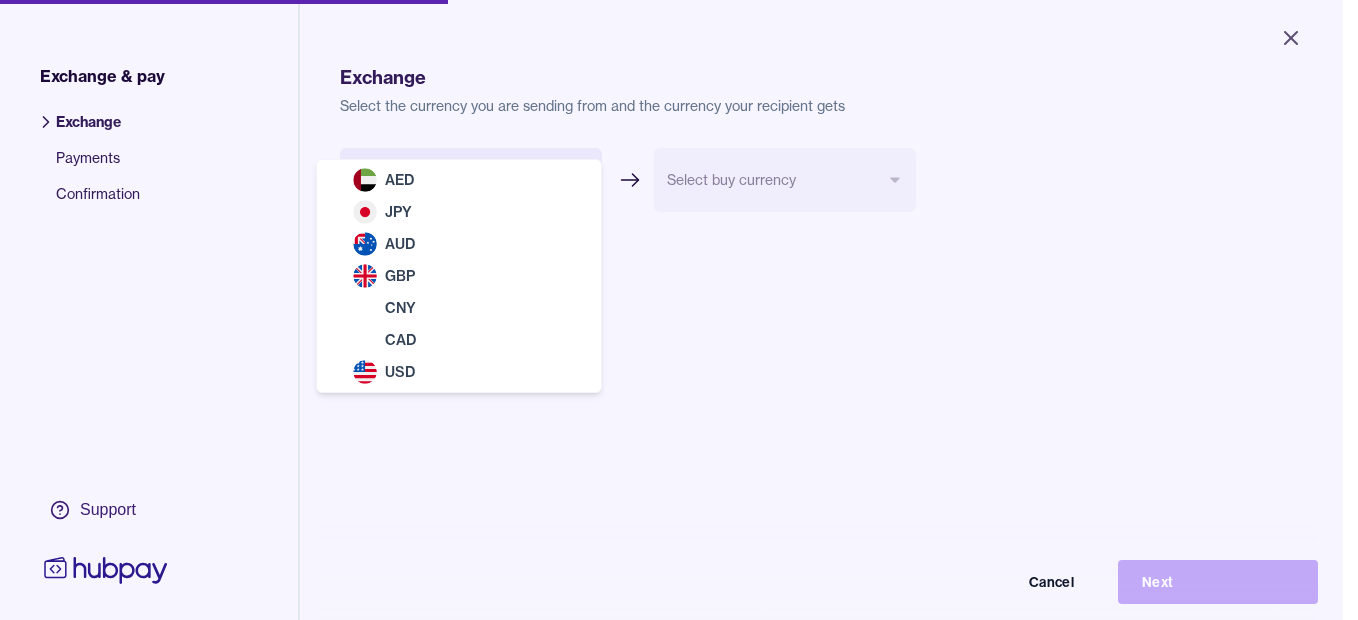 select on "***" 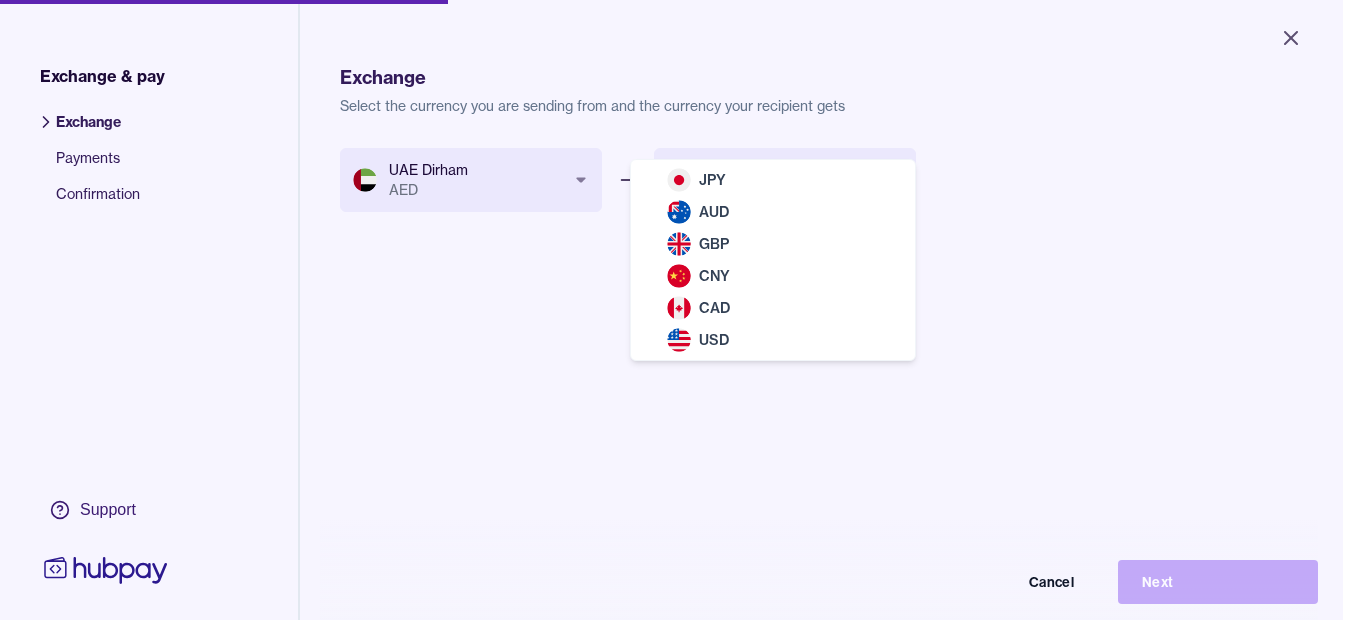 click on "Close Exchange & pay Exchange Payments Confirmation Support Exchange Select the currency you are sending from and the currency your recipient gets UAE Dirham AED *** *** *** *** *** *** *** Select buy currency *** *** *** *** *** *** Cancel Next Exchange & pay | Hubpay JPY AUD GBP CNY CAD USD" at bounding box center (671, 310) 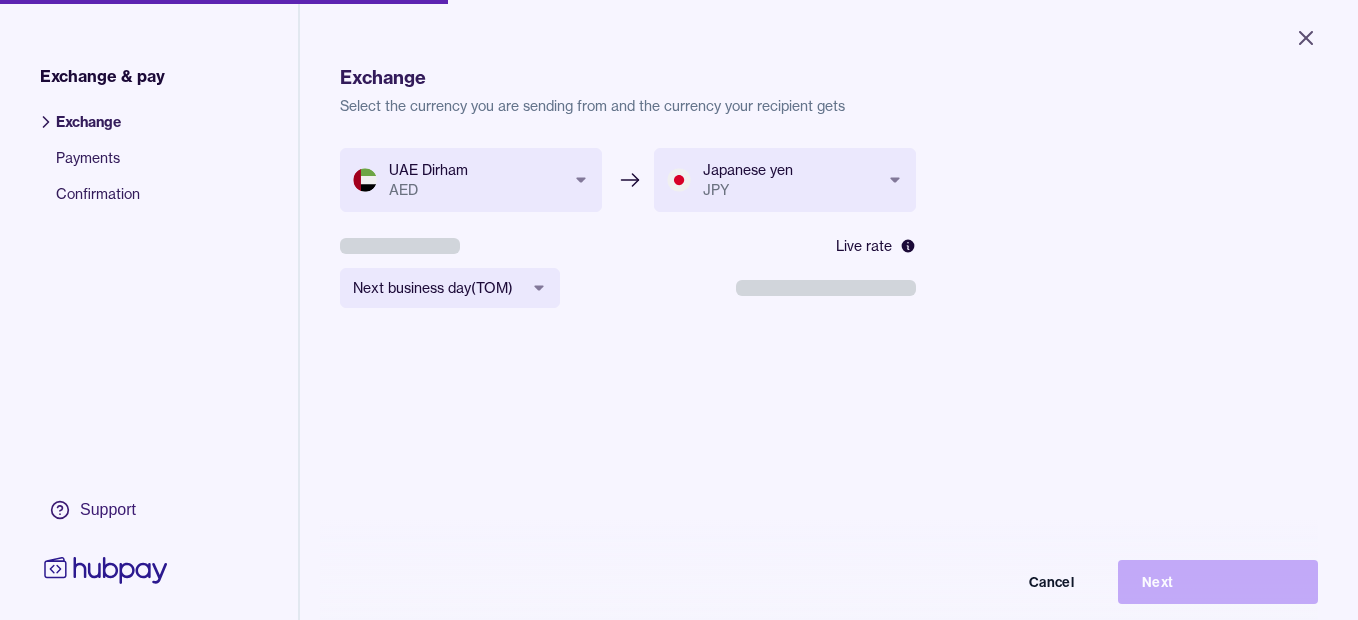 click on "**********" at bounding box center (679, 310) 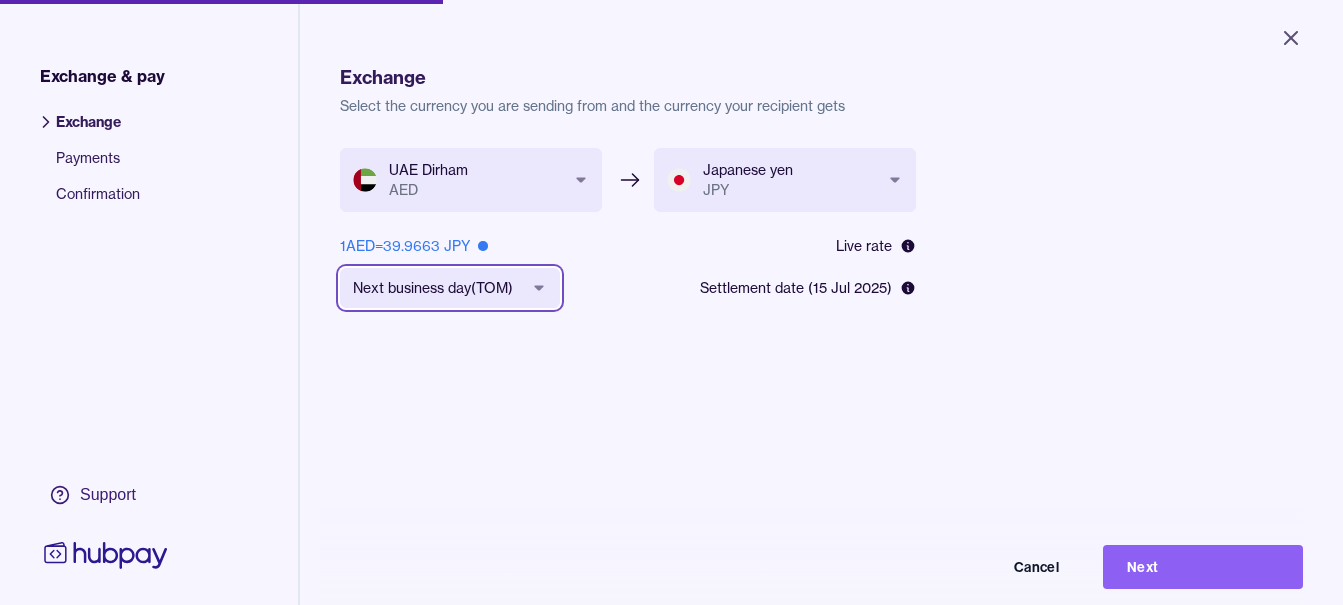 click on "**********" at bounding box center [671, 302] 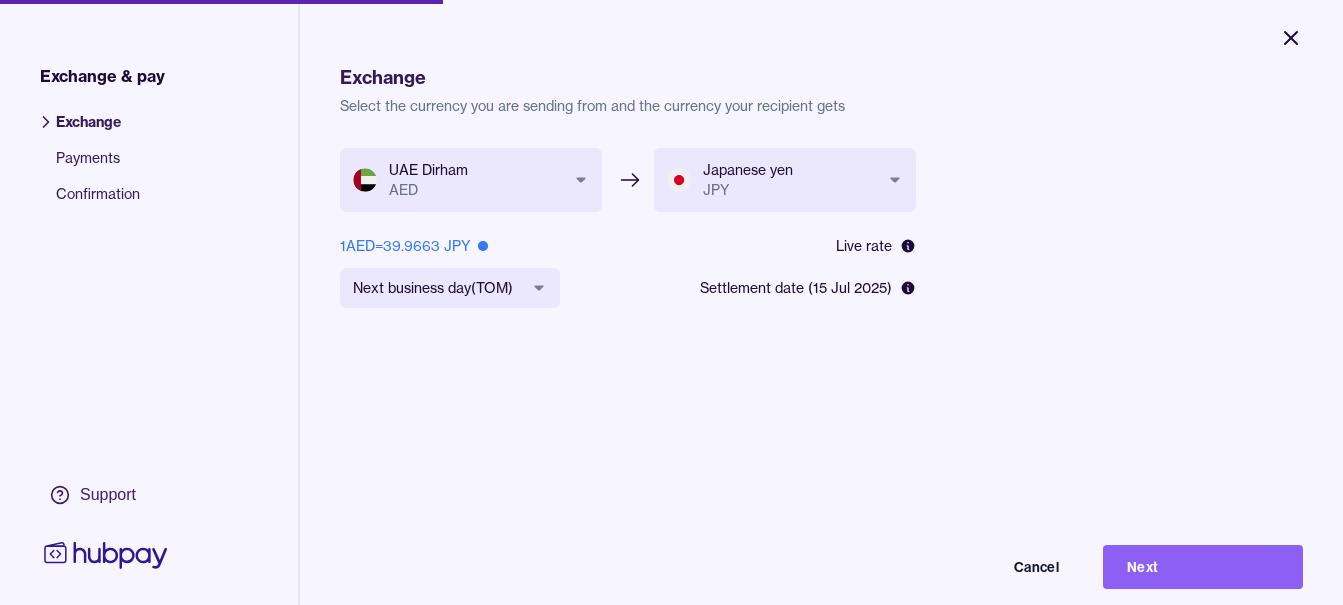 click 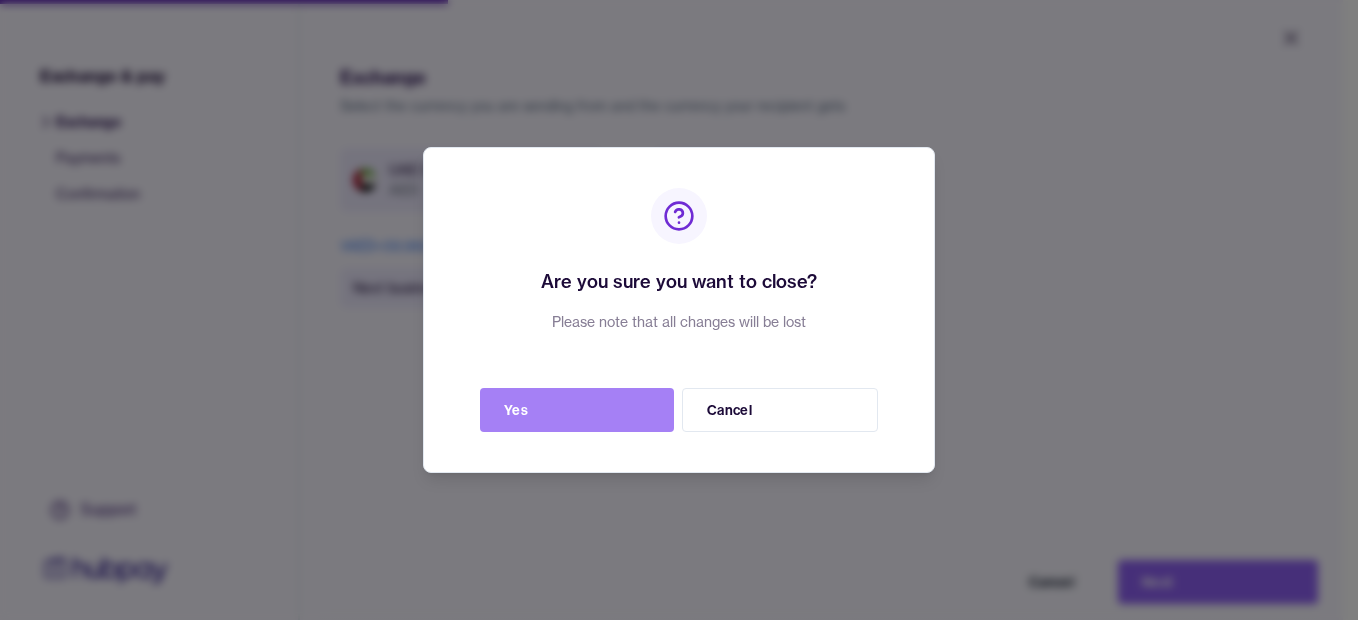 click on "Yes" at bounding box center [577, 410] 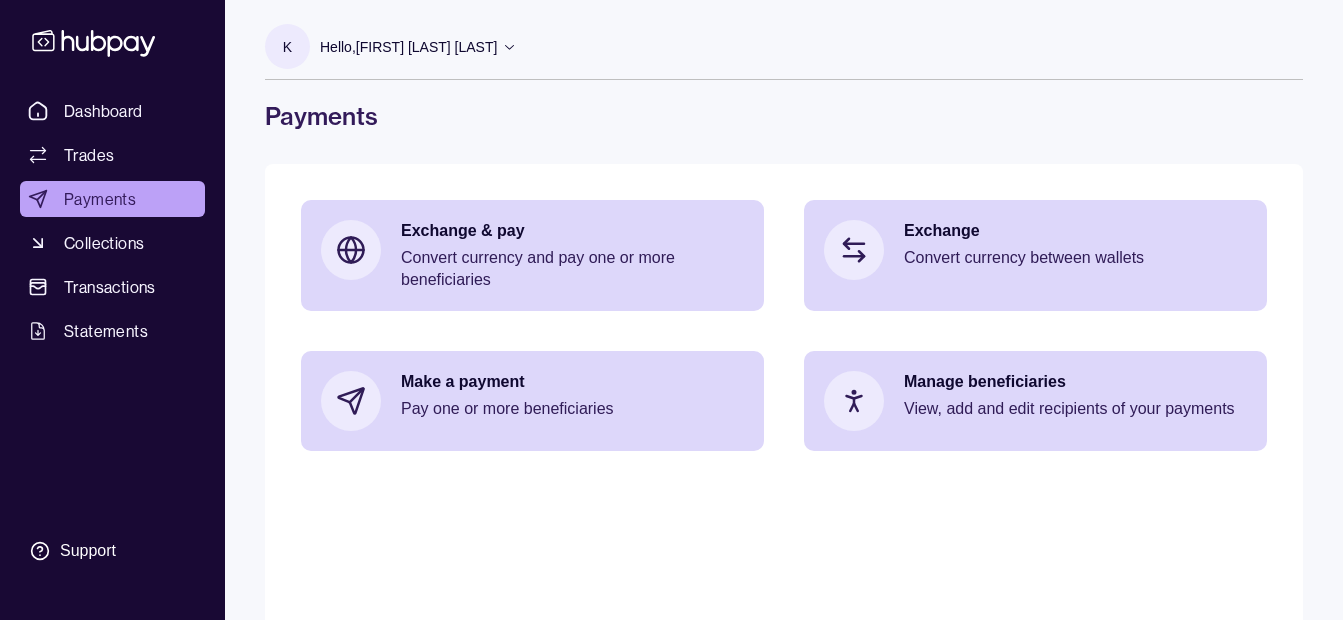 click on "Hello,  [FIRST] [LAST] [LAST]" at bounding box center (408, 47) 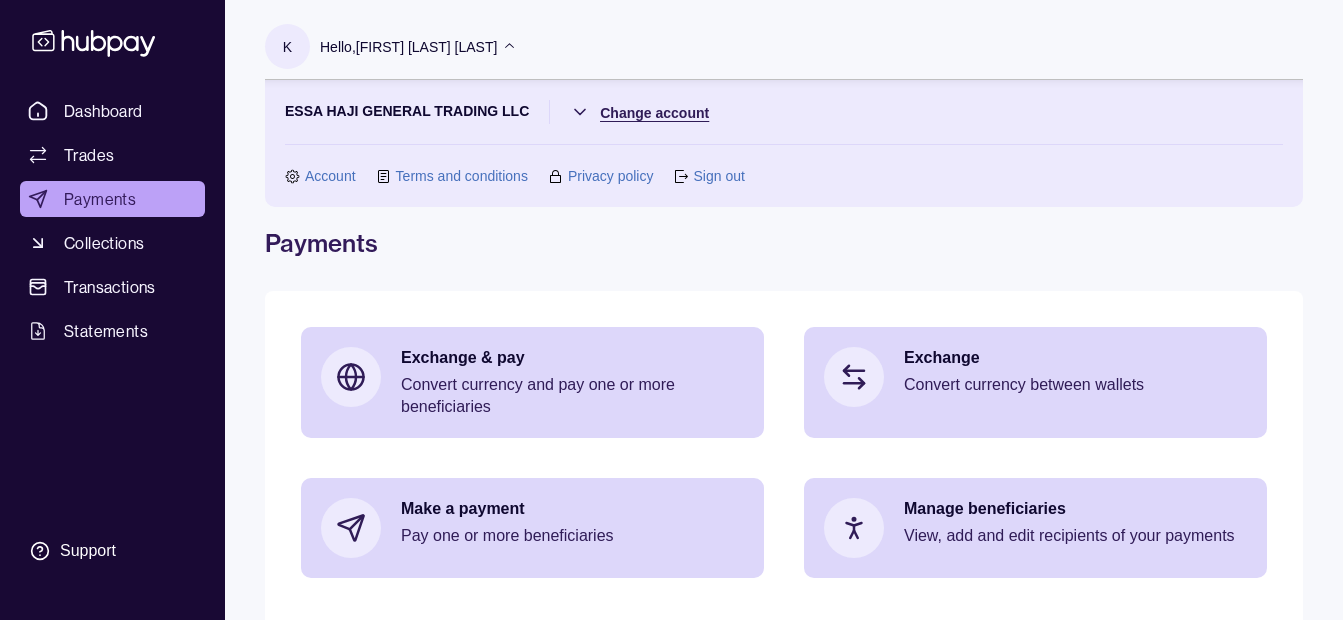 click on "Dashboard Trades Payments Collections Transactions Statements Support K Hello,  [FIRST] [LAST] [LAST]  ESSA HAJI GENERAL TRADING LLC Change account Account Terms and conditions Privacy policy Sign out Payments Exchange & pay Convert currency and pay one or more beneficiaries Exchange Convert currency between wallets Make a payment Pay one or more beneficiaries Manage beneficiaries View, add and edit recipients of your payments Payments | Hubpay" at bounding box center (671, 397) 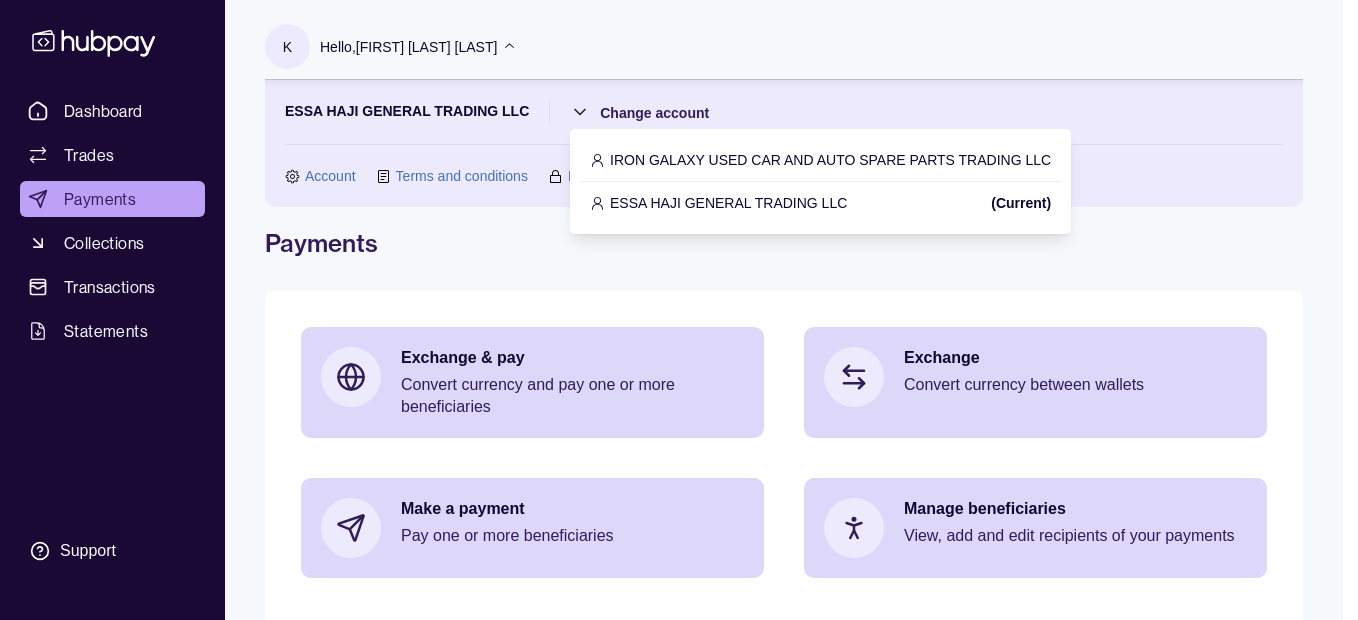 click on "IRON GALAXY USED CAR AND AUTO SPARE PARTS TRADING LLC" at bounding box center [820, 160] 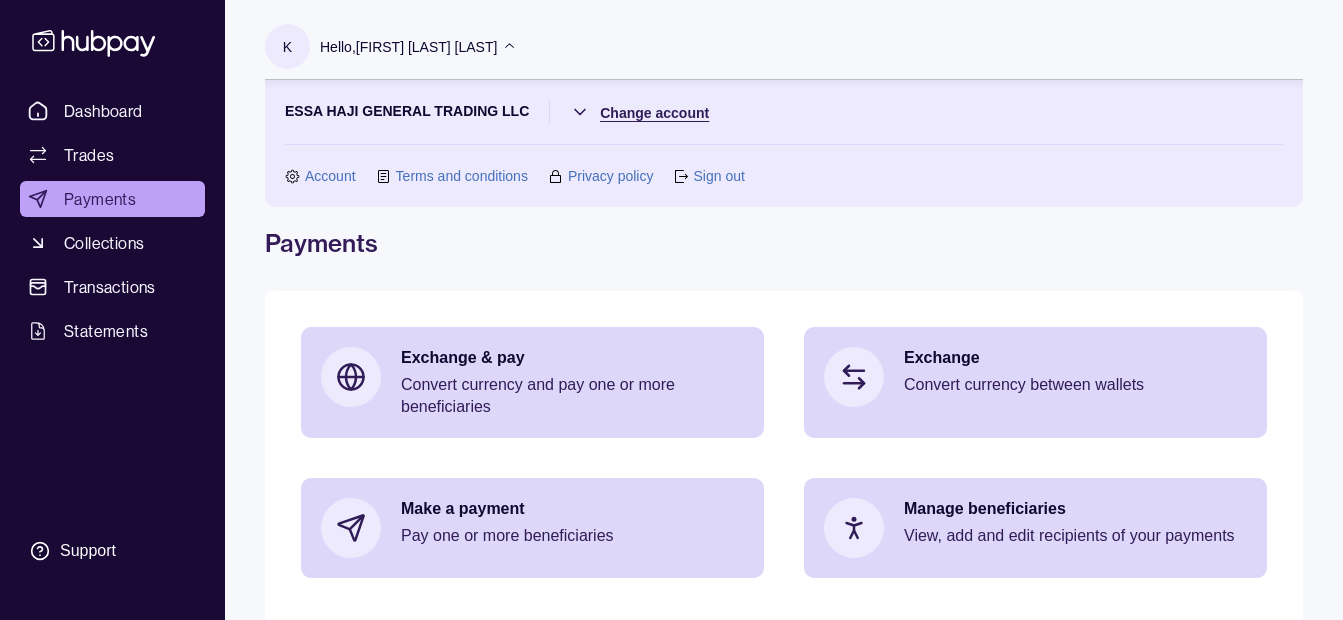 click on "Dashboard Trades Payments Collections Transactions Statements Support K Hello,  [FIRST] [LAST] [LAST]  ESSA HAJI GENERAL TRADING LLC Change account Account Terms and conditions Privacy policy Sign out Payments Exchange & pay Convert currency and pay one or more beneficiaries Exchange Convert currency between wallets Make a payment Pay one or more beneficiaries Manage beneficiaries View, add and edit recipients of your payments Payments | Hubpay" at bounding box center (671, 397) 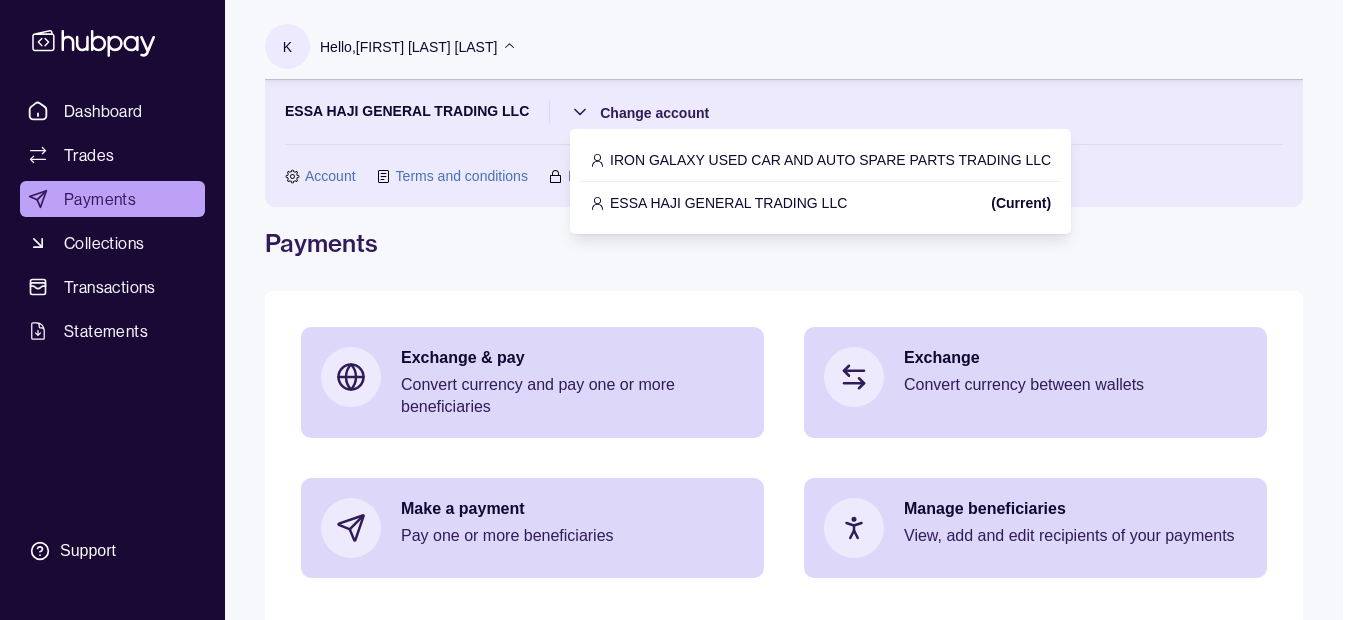 click on "IRON GALAXY USED CAR AND AUTO SPARE PARTS TRADING LLC" at bounding box center (830, 160) 